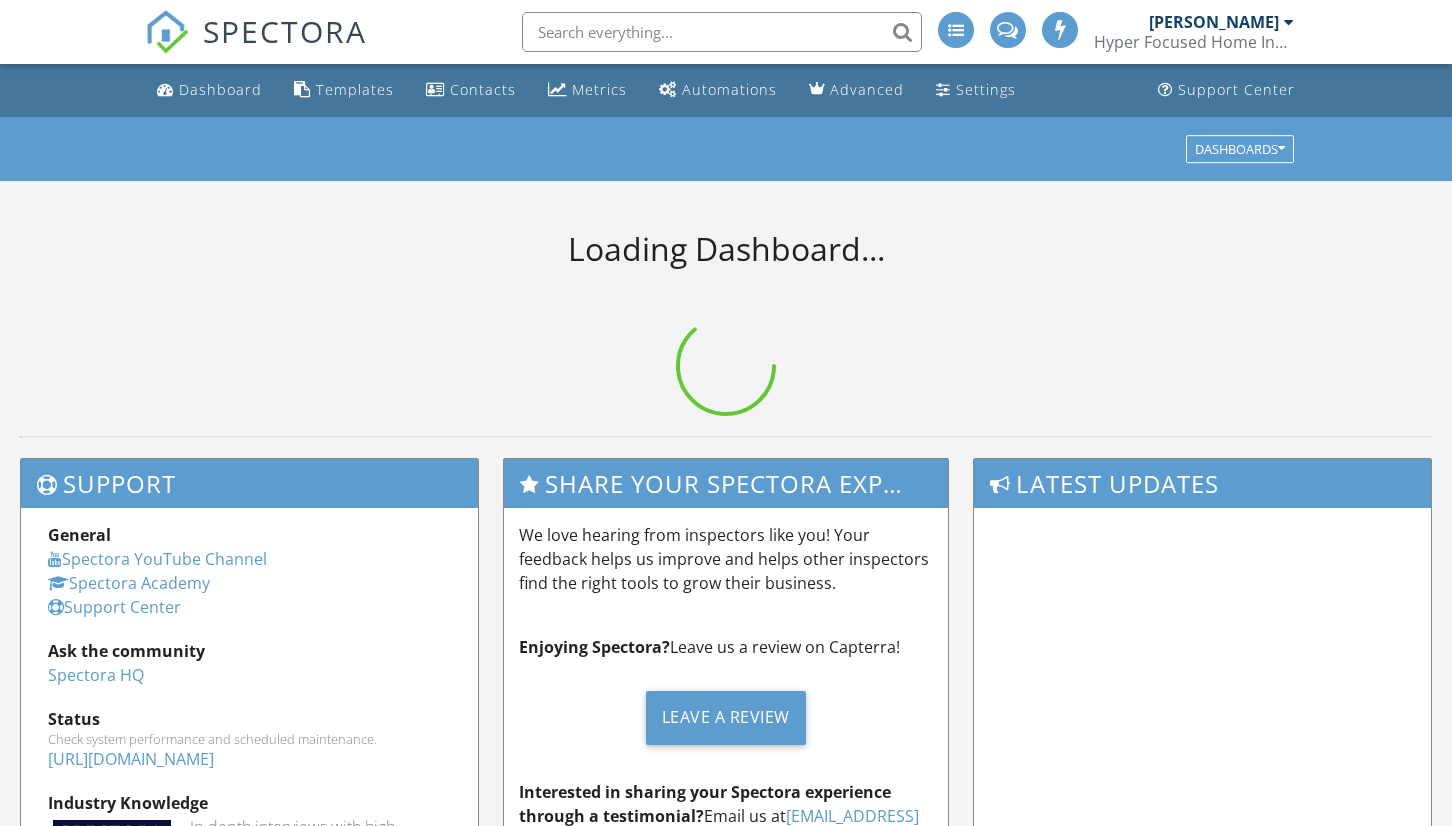 scroll, scrollTop: 0, scrollLeft: 0, axis: both 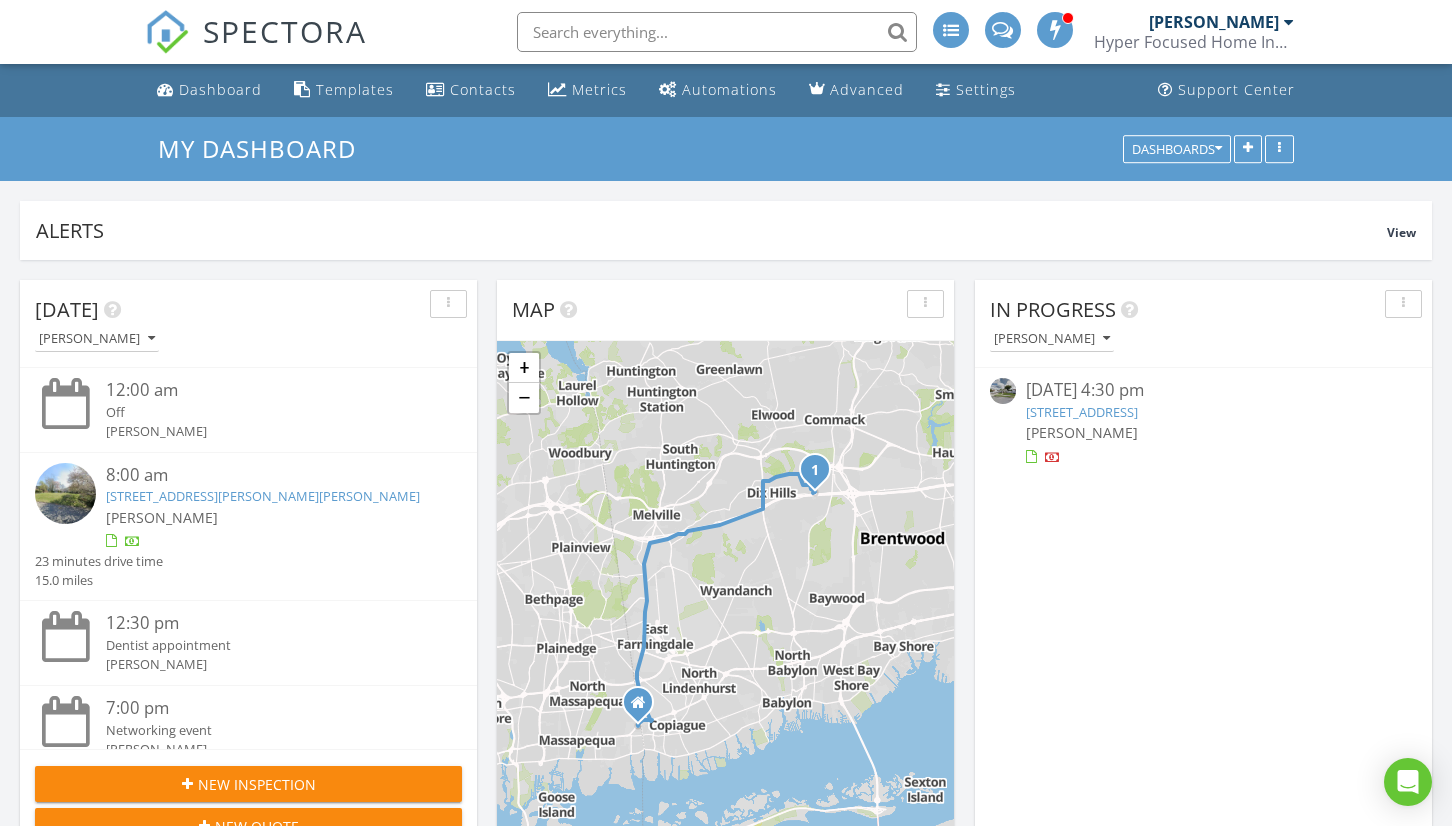 click on "[STREET_ADDRESS]" at bounding box center [1082, 412] 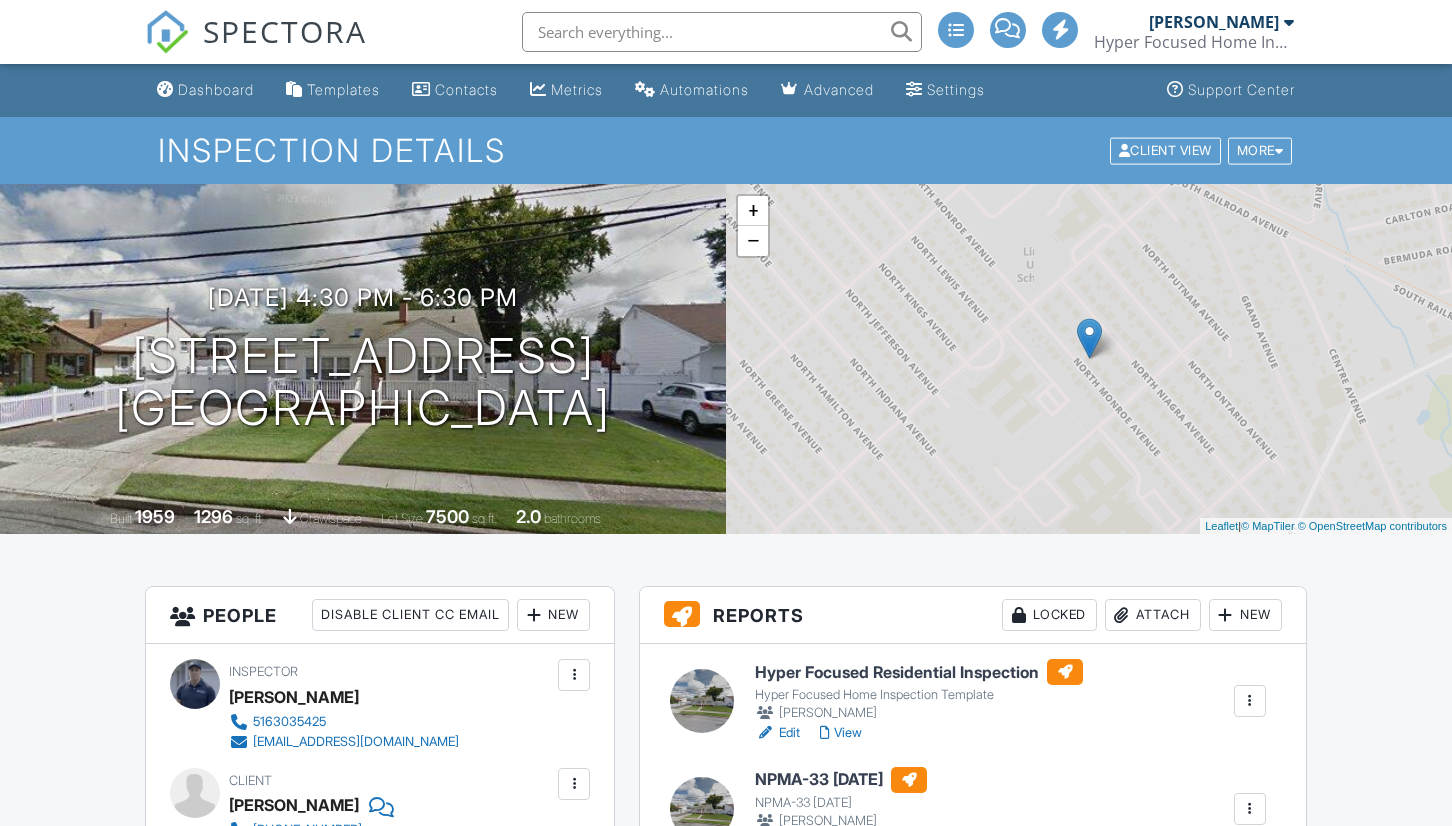 scroll, scrollTop: 0, scrollLeft: 0, axis: both 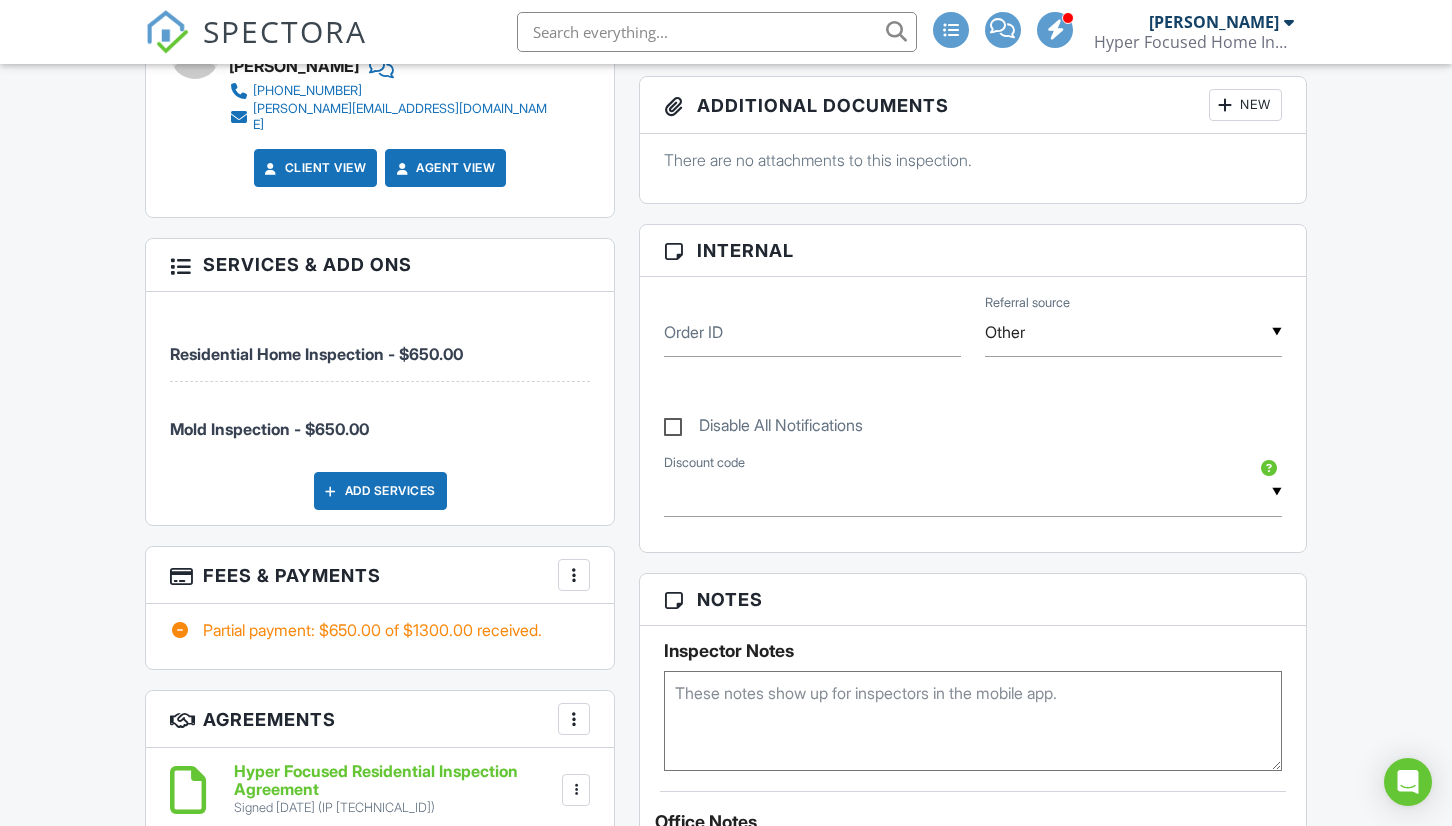 click at bounding box center (574, 575) 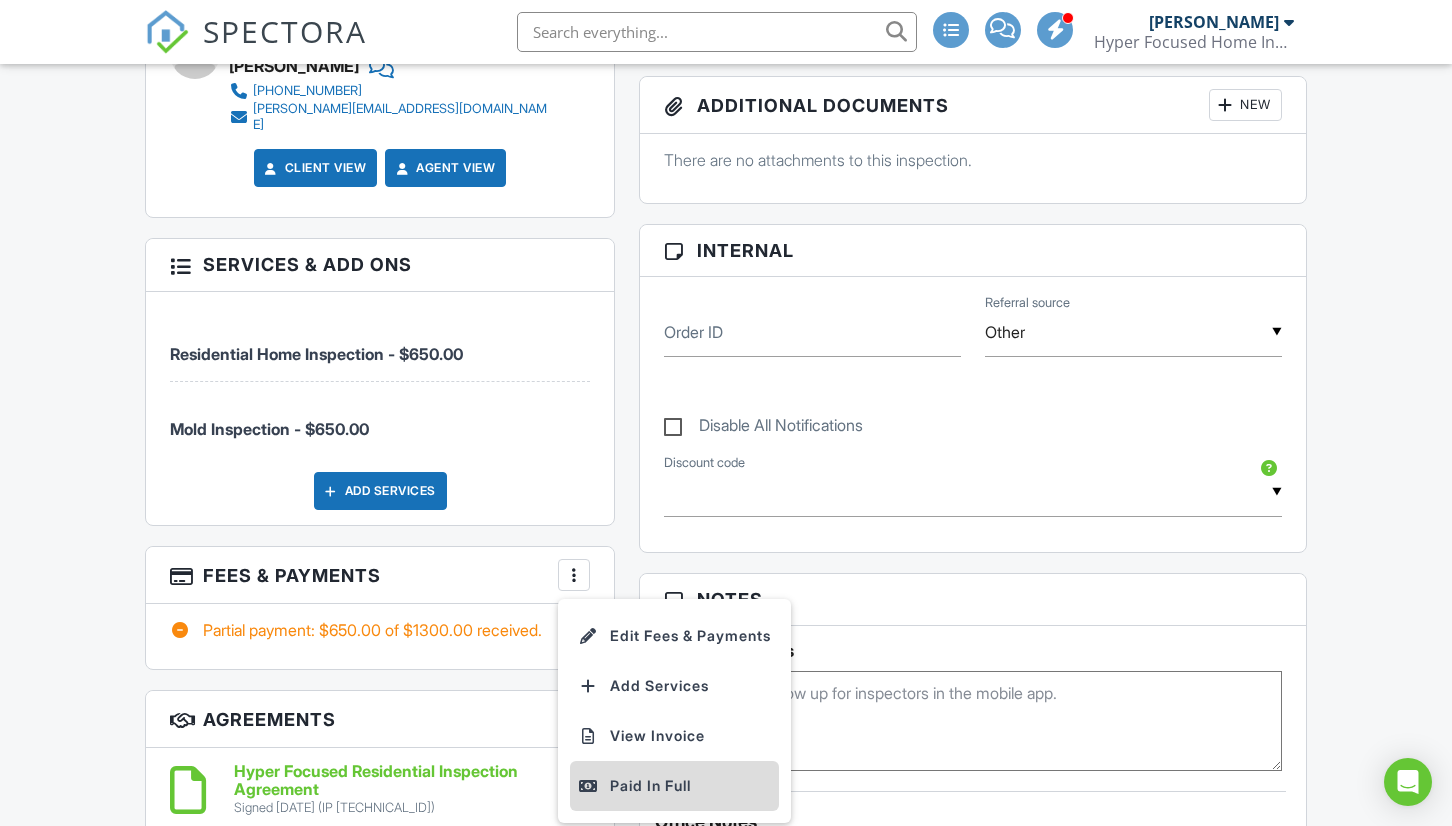 click on "Paid In Full" at bounding box center (674, 786) 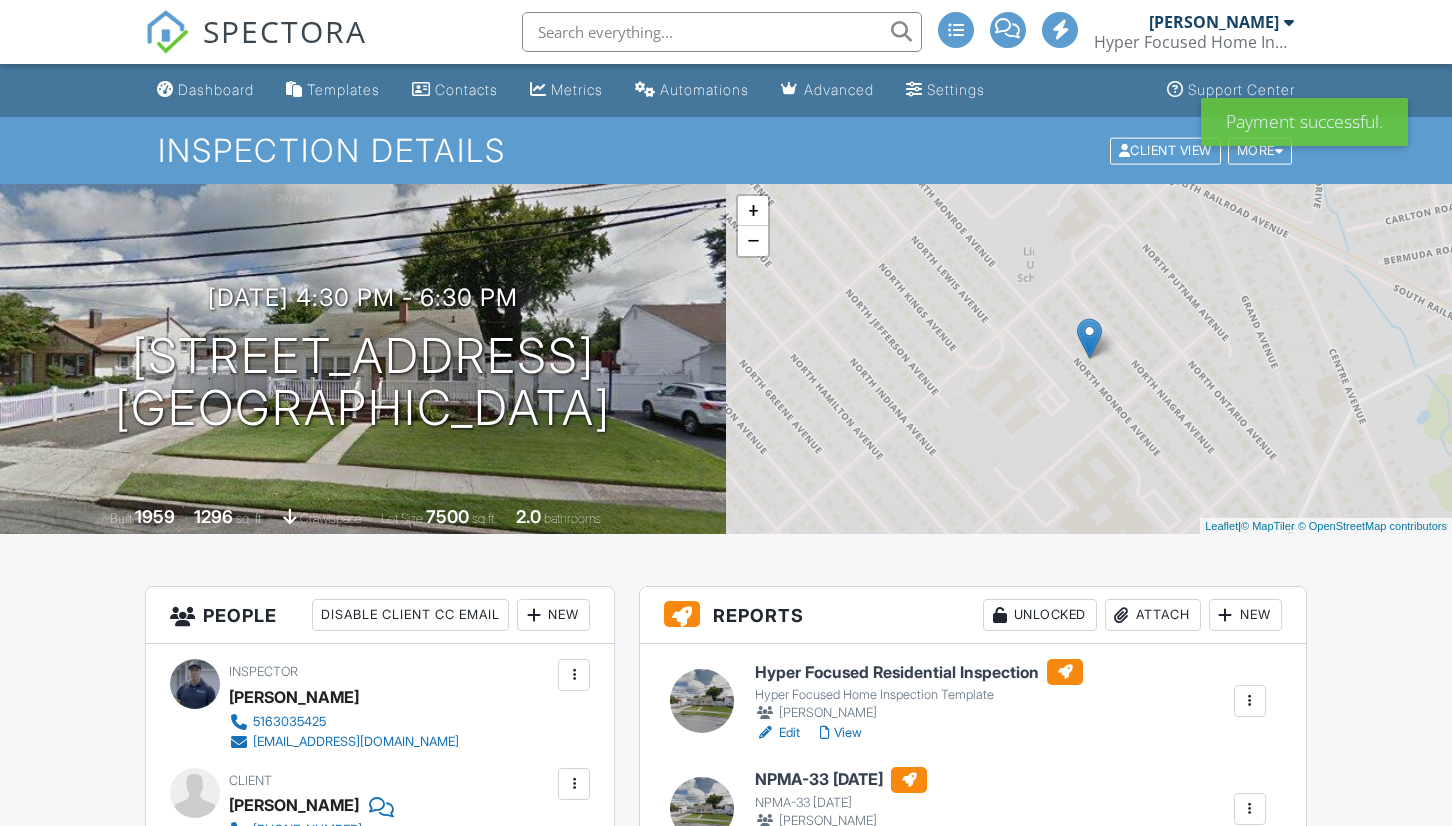 scroll, scrollTop: 57, scrollLeft: 0, axis: vertical 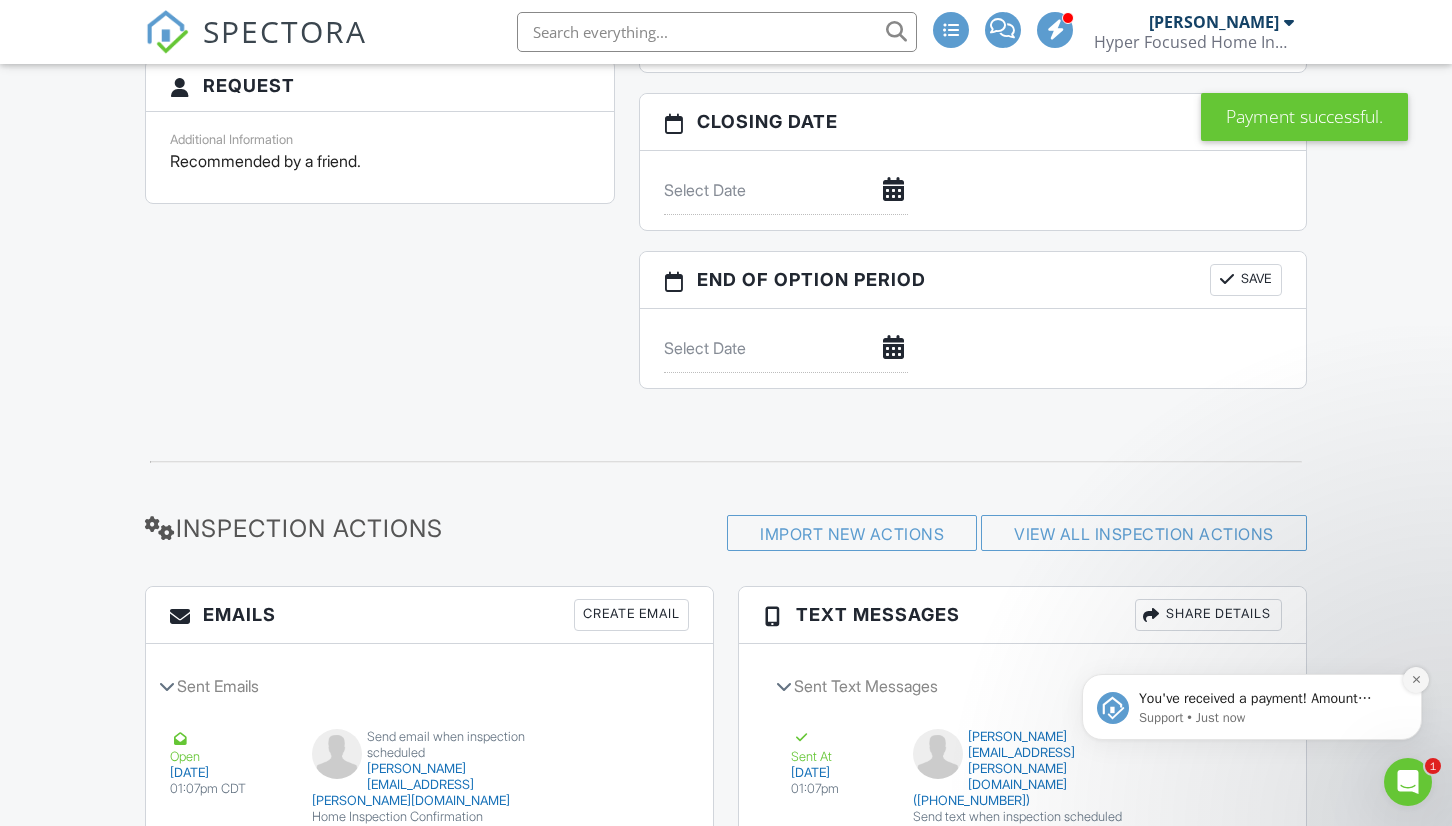 click 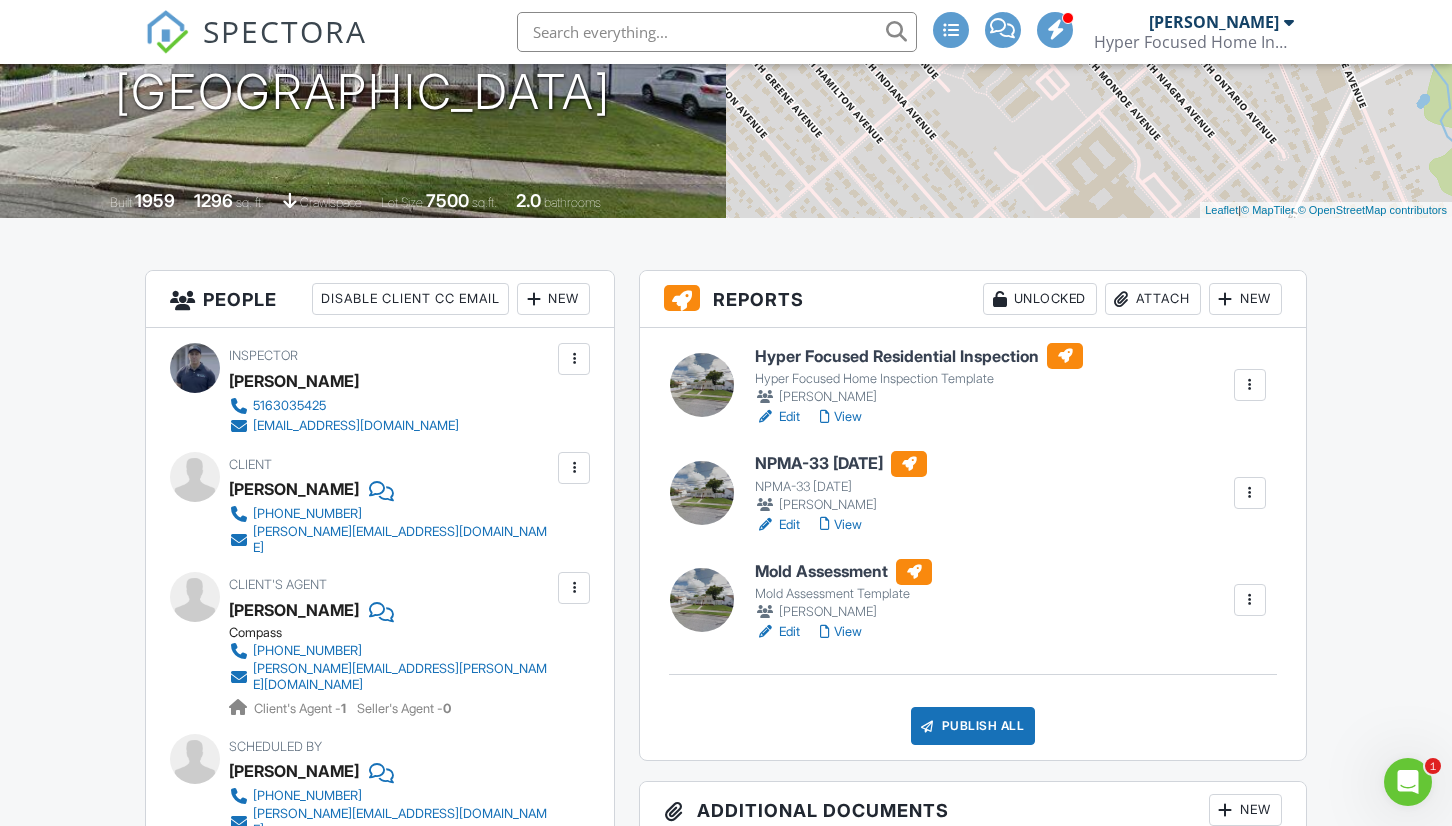 scroll, scrollTop: 315, scrollLeft: 0, axis: vertical 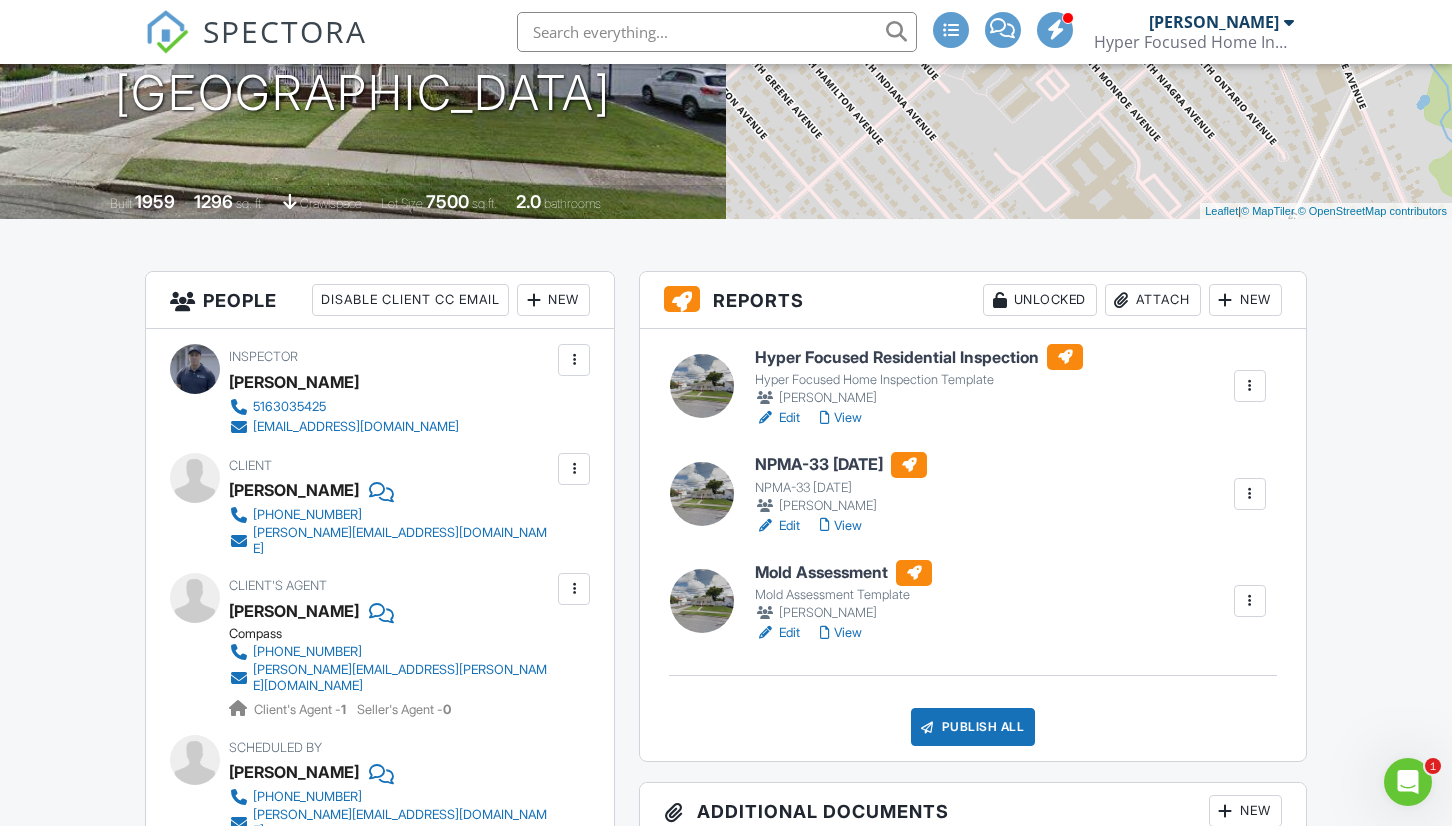 click on "View" at bounding box center [841, 418] 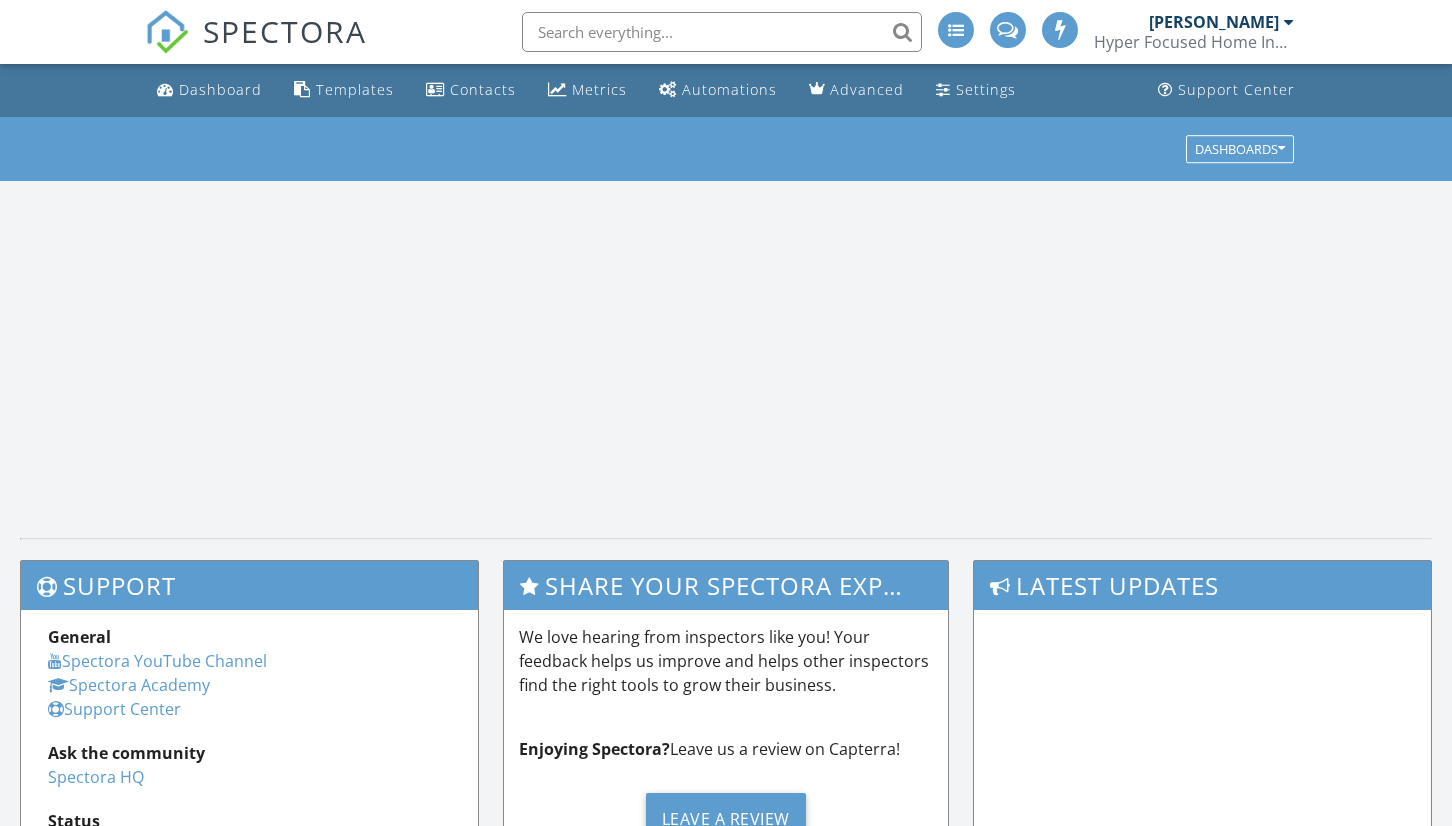 scroll, scrollTop: 0, scrollLeft: 0, axis: both 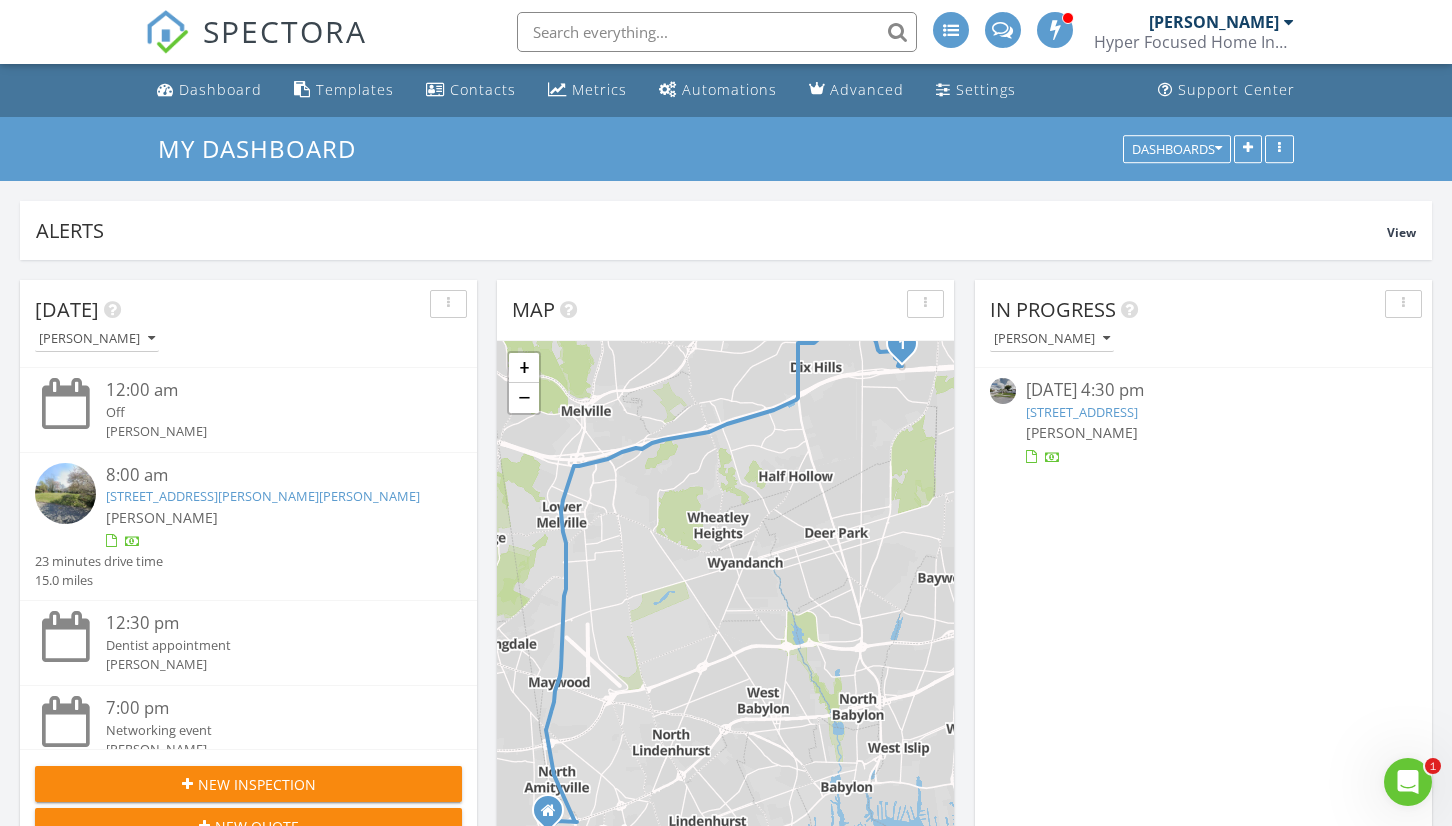 click on "440 N Monroe Ave, Lindenhurst, NY 11757" at bounding box center [1082, 412] 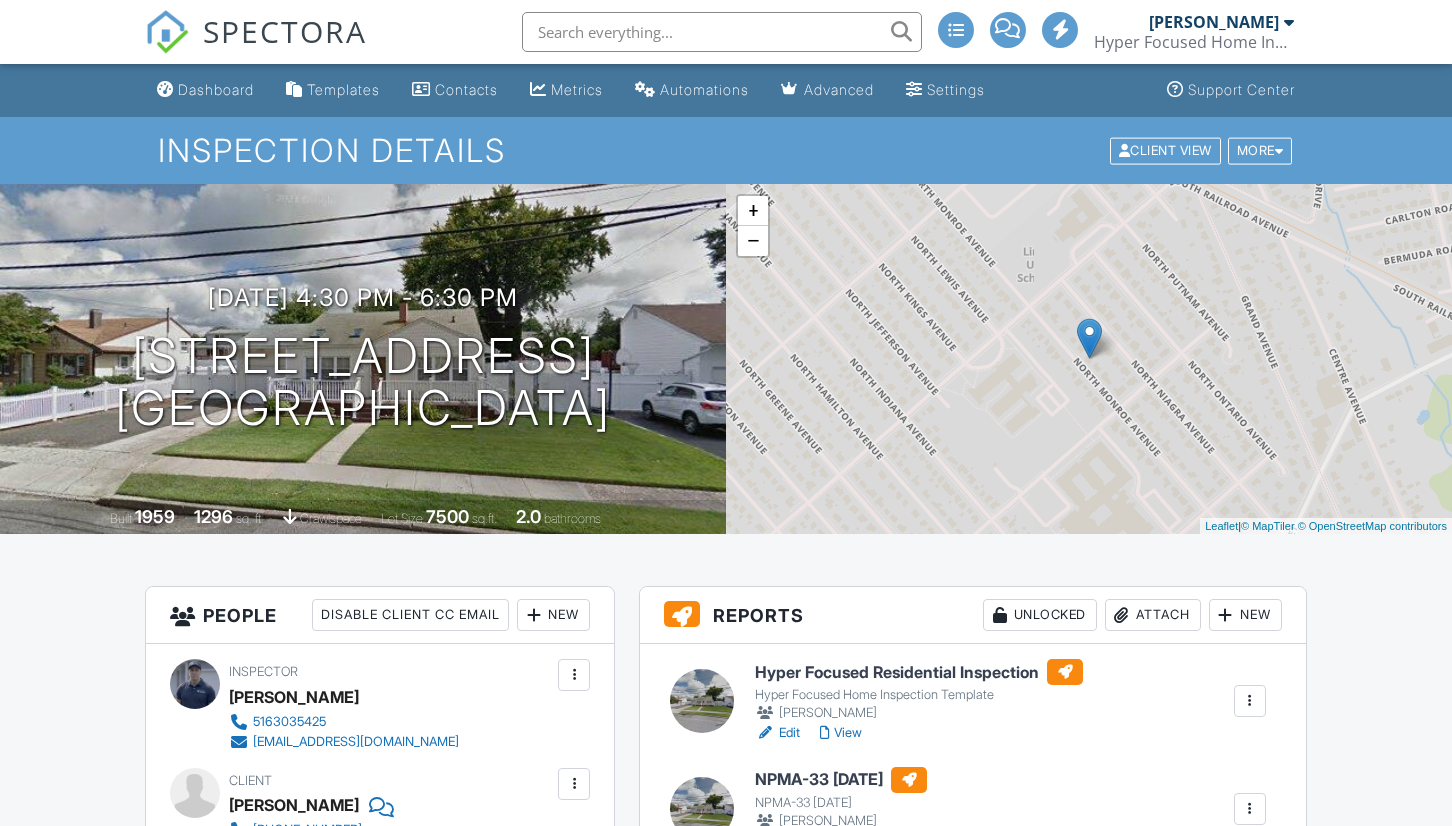 scroll, scrollTop: 124, scrollLeft: 0, axis: vertical 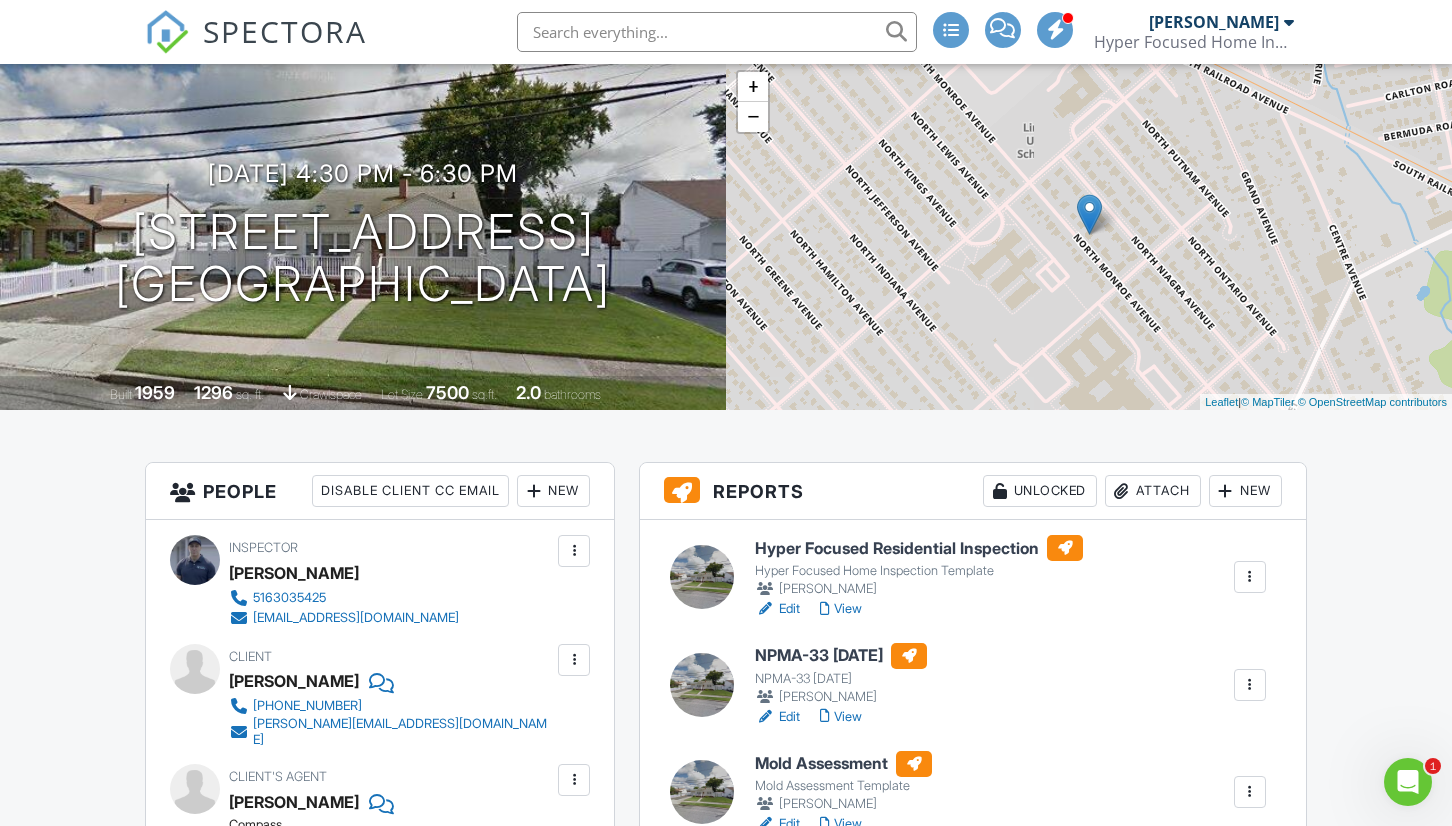 click on "Edit" at bounding box center [777, 717] 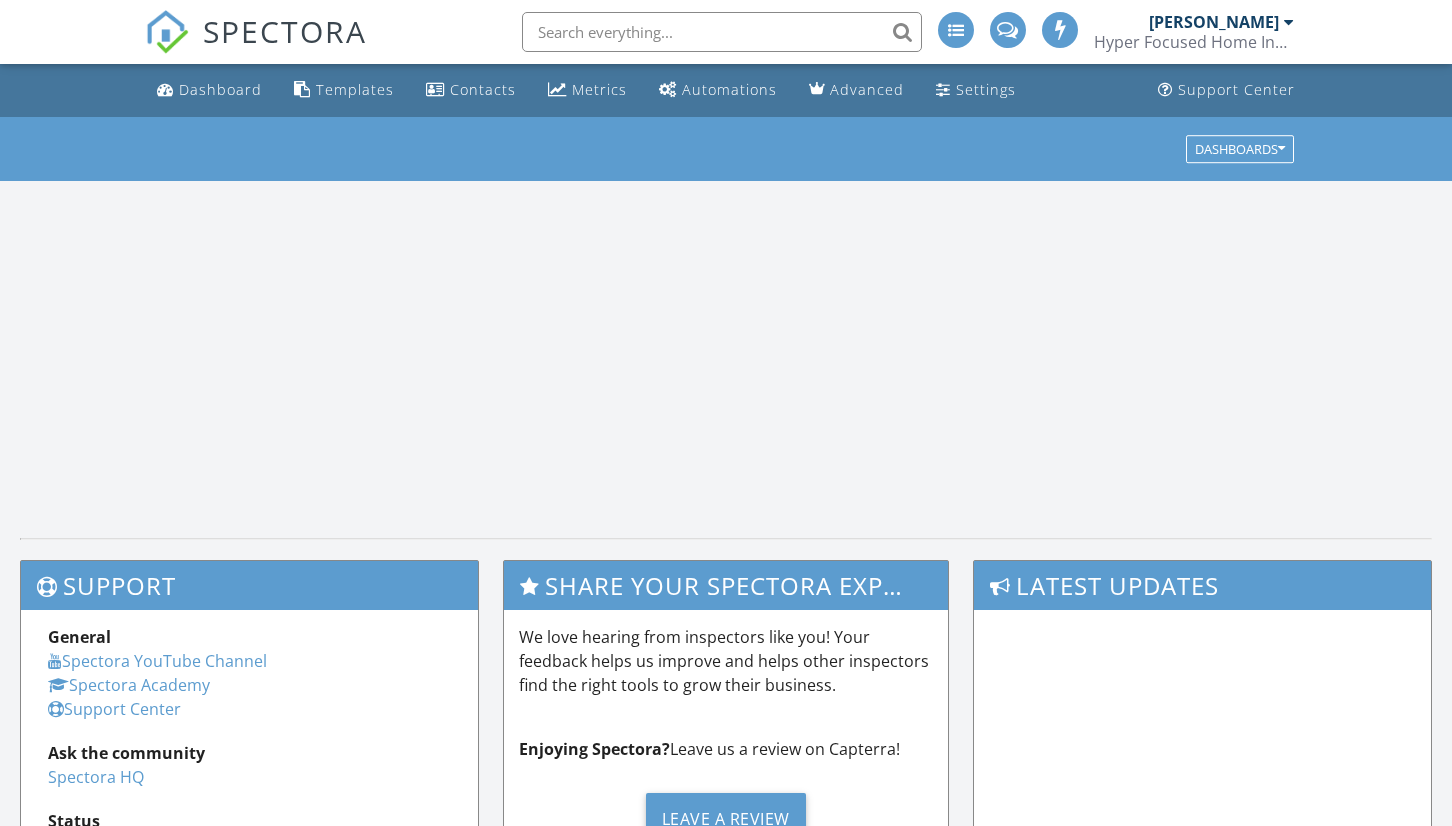 scroll, scrollTop: 0, scrollLeft: 0, axis: both 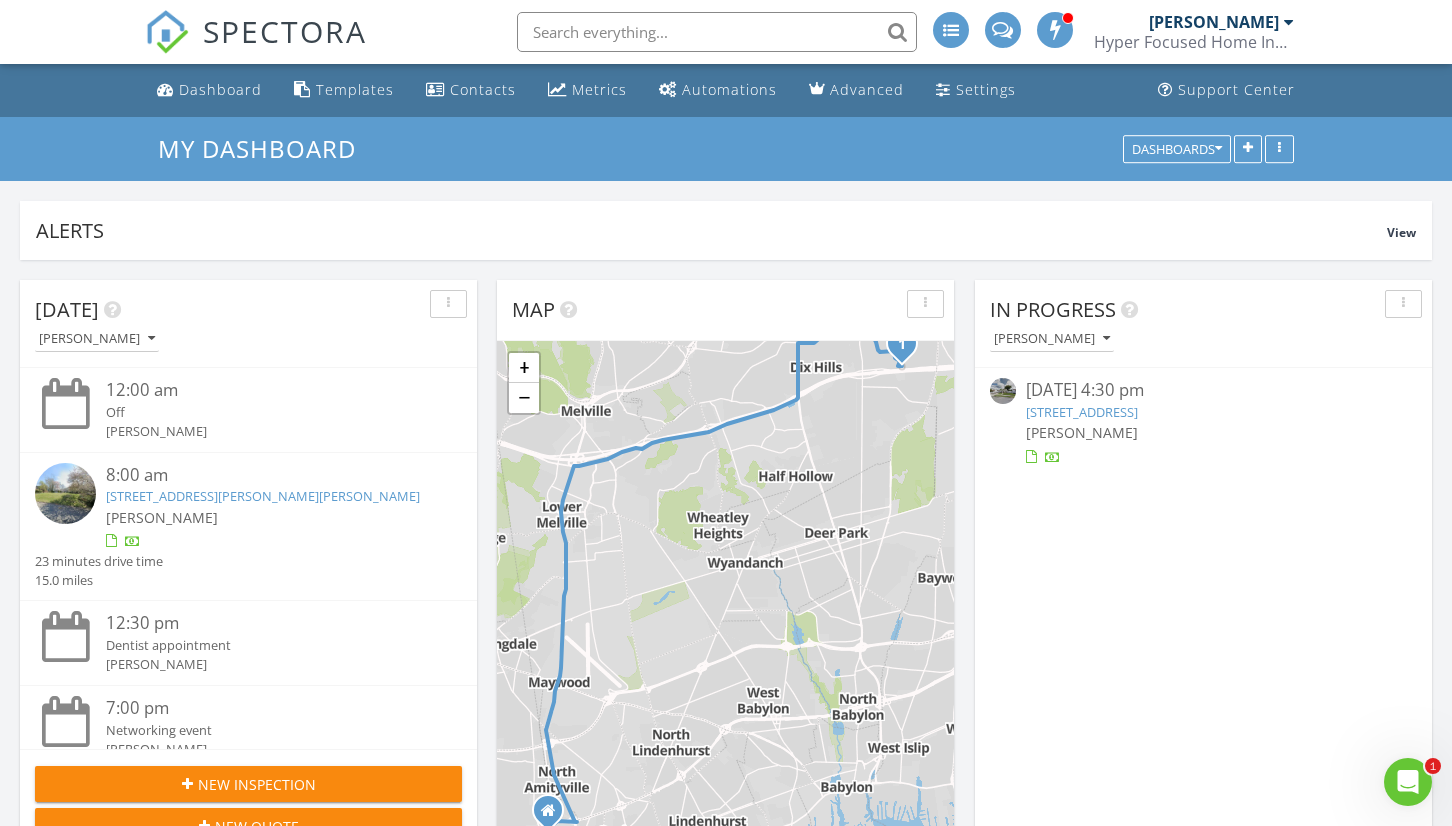 click on "[STREET_ADDRESS]" at bounding box center [1082, 412] 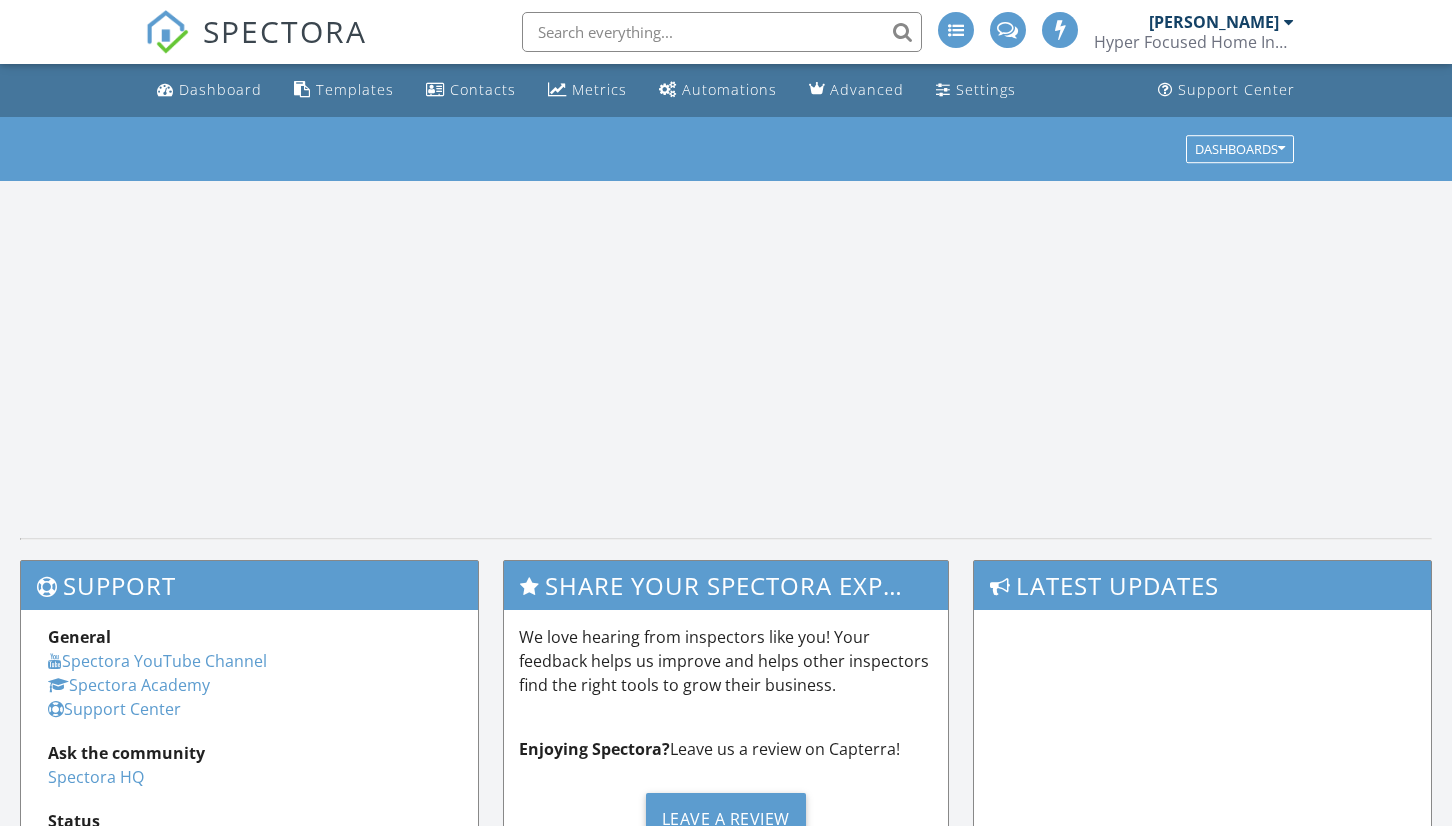scroll, scrollTop: 0, scrollLeft: 0, axis: both 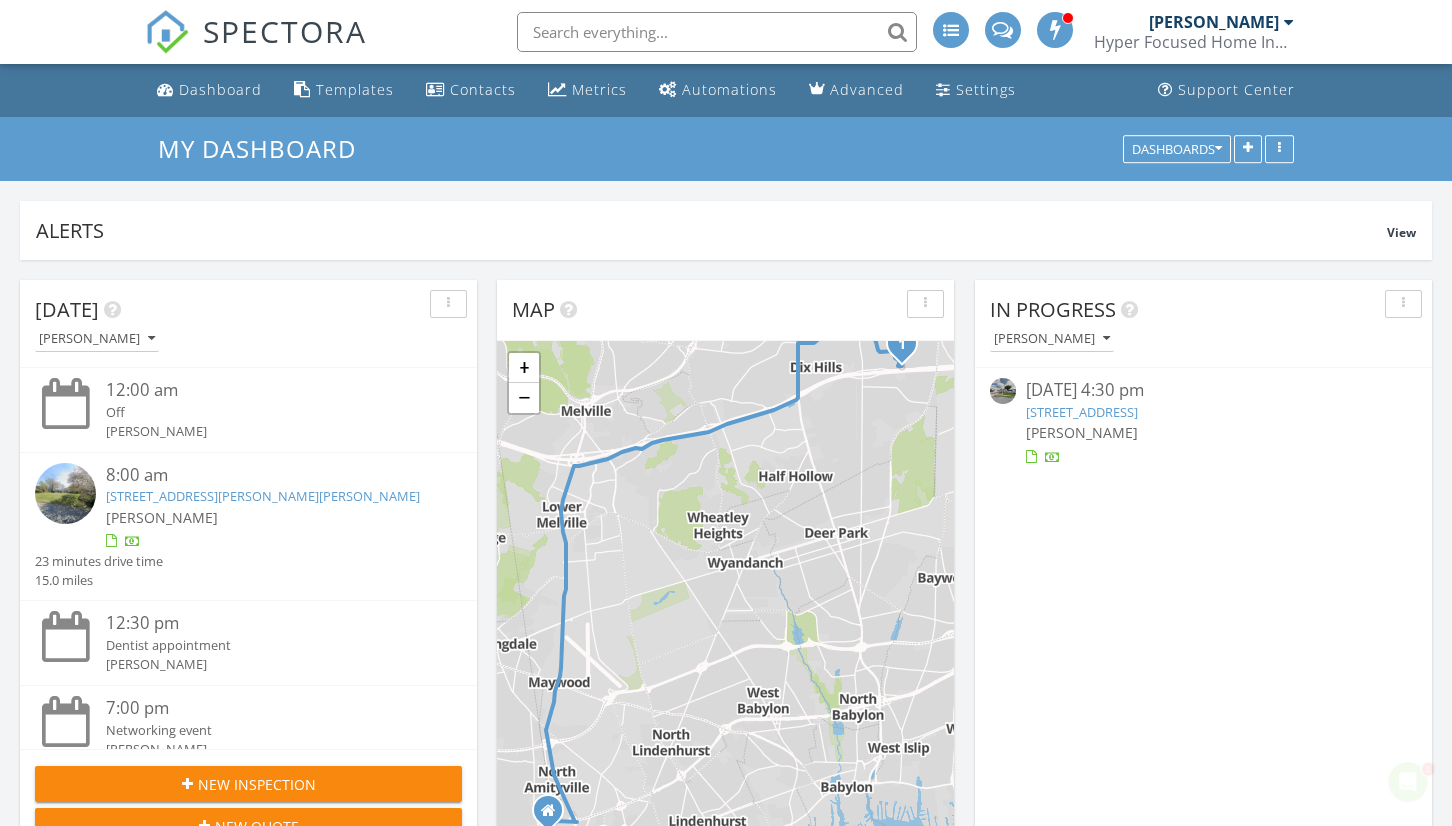 click on "[DATE] 4:30 pm" at bounding box center (1204, 390) 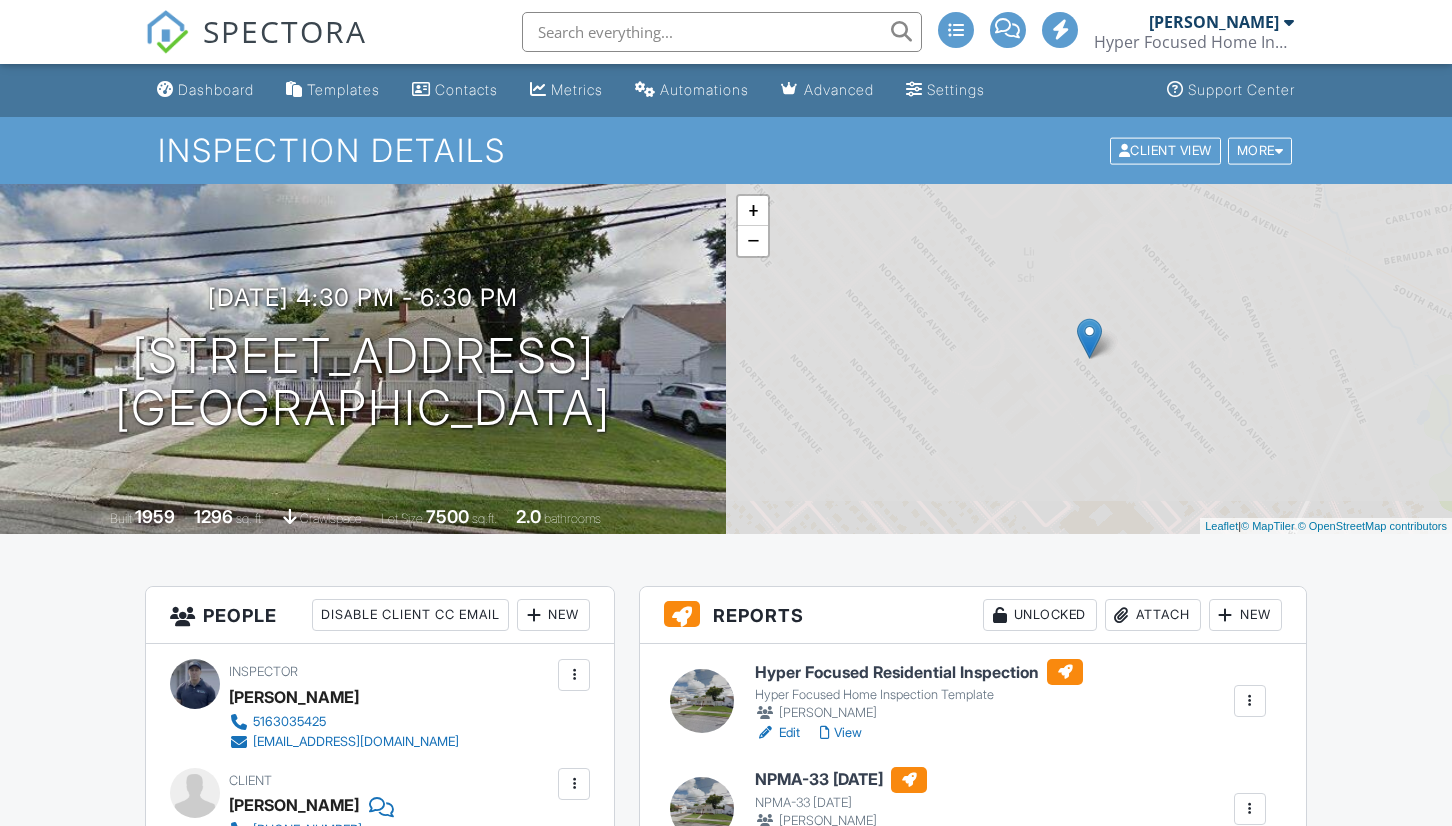 scroll, scrollTop: 0, scrollLeft: 0, axis: both 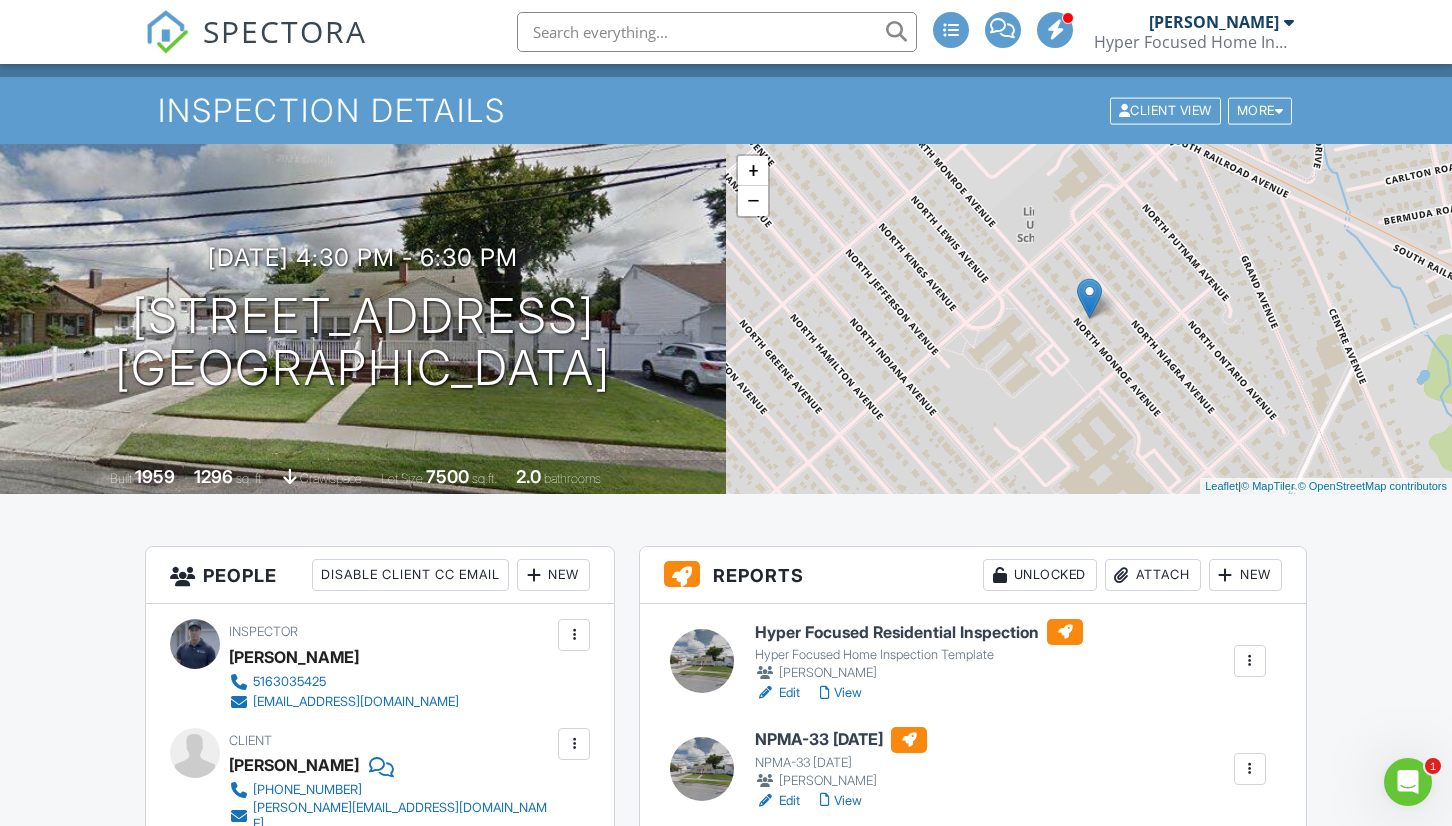 click on "View" at bounding box center (841, 693) 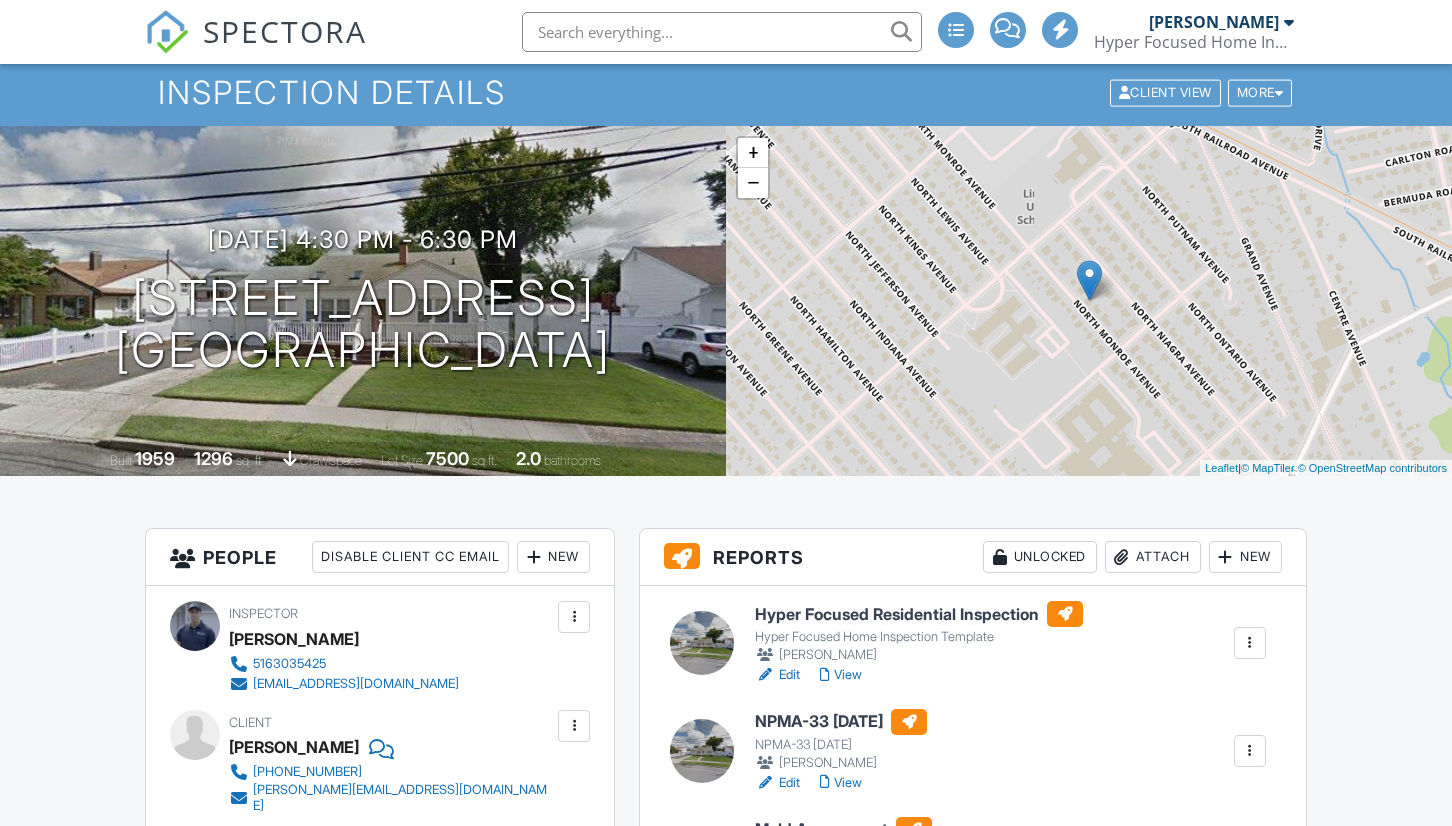 scroll, scrollTop: 87, scrollLeft: 0, axis: vertical 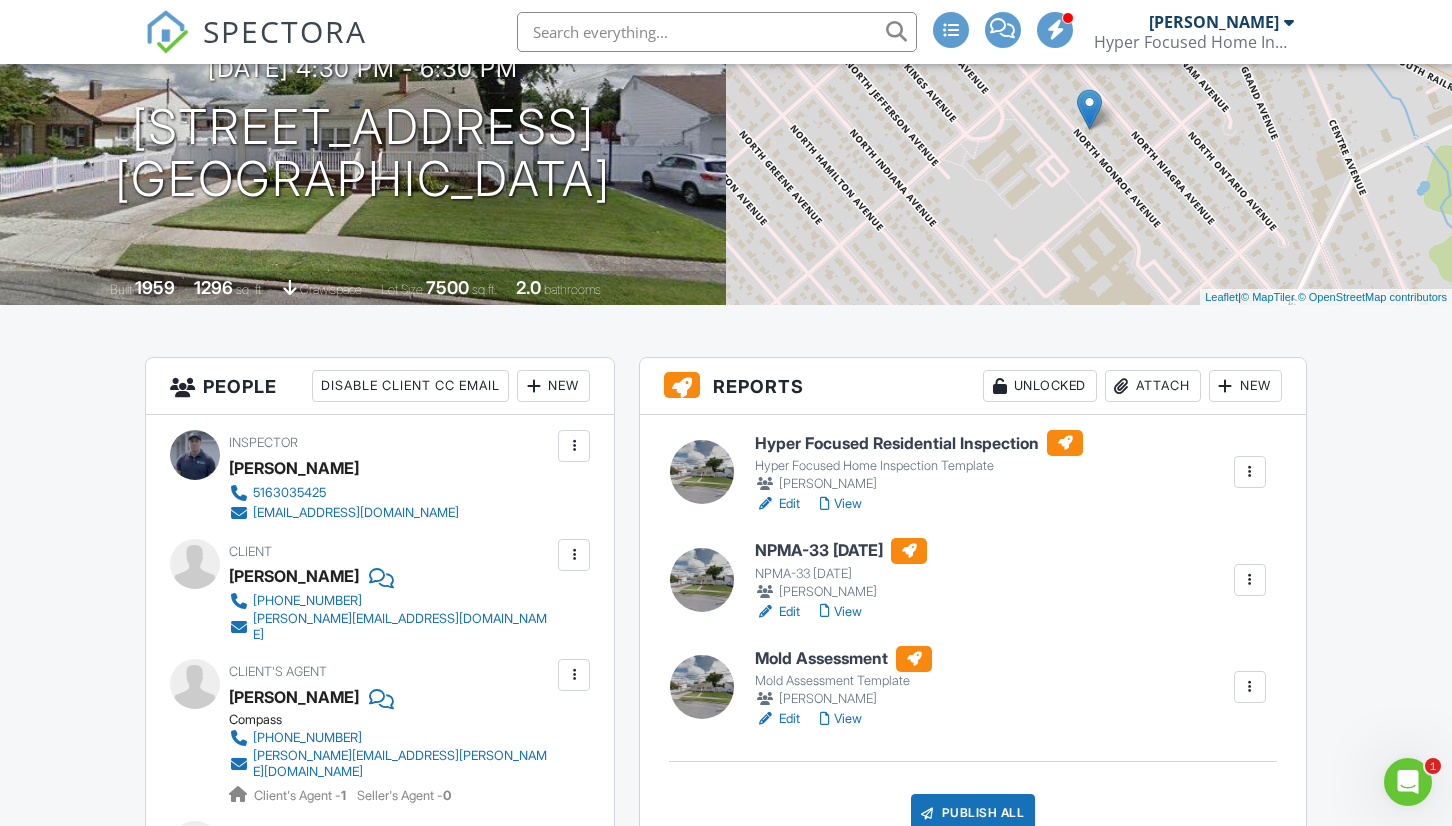click on "Edit
View" at bounding box center [841, 612] 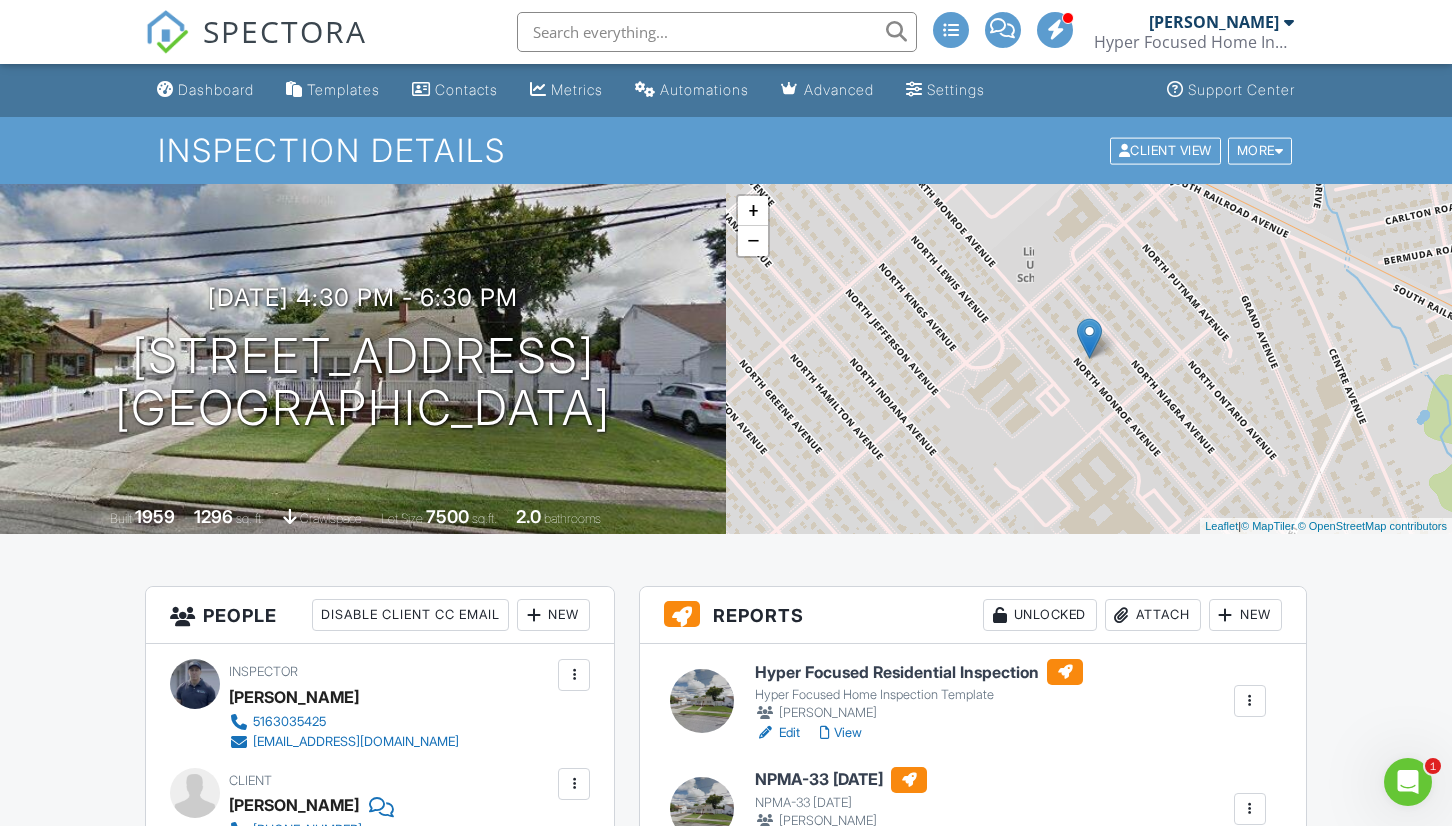 scroll, scrollTop: 2, scrollLeft: 0, axis: vertical 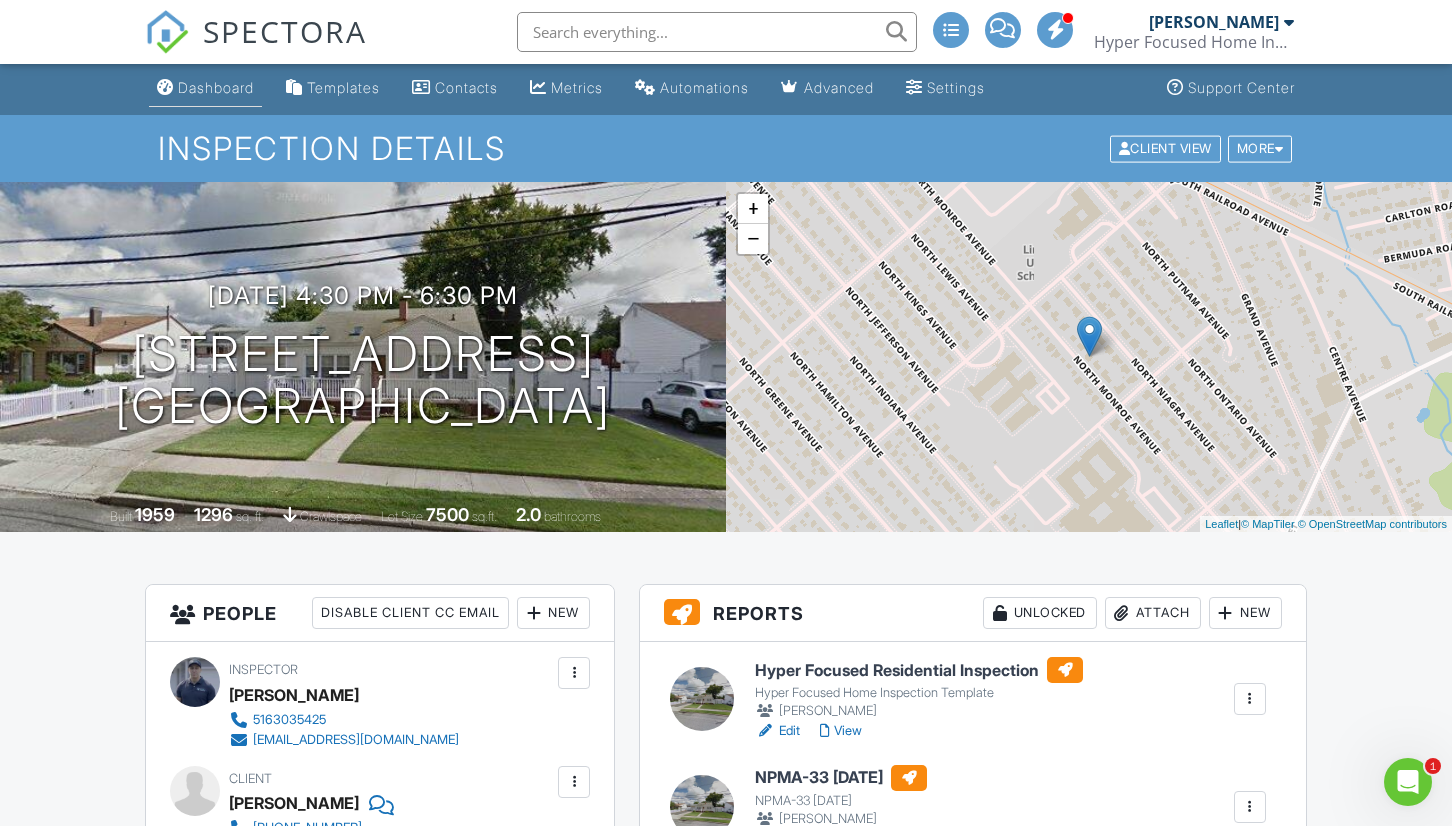 click on "Dashboard" at bounding box center [216, 87] 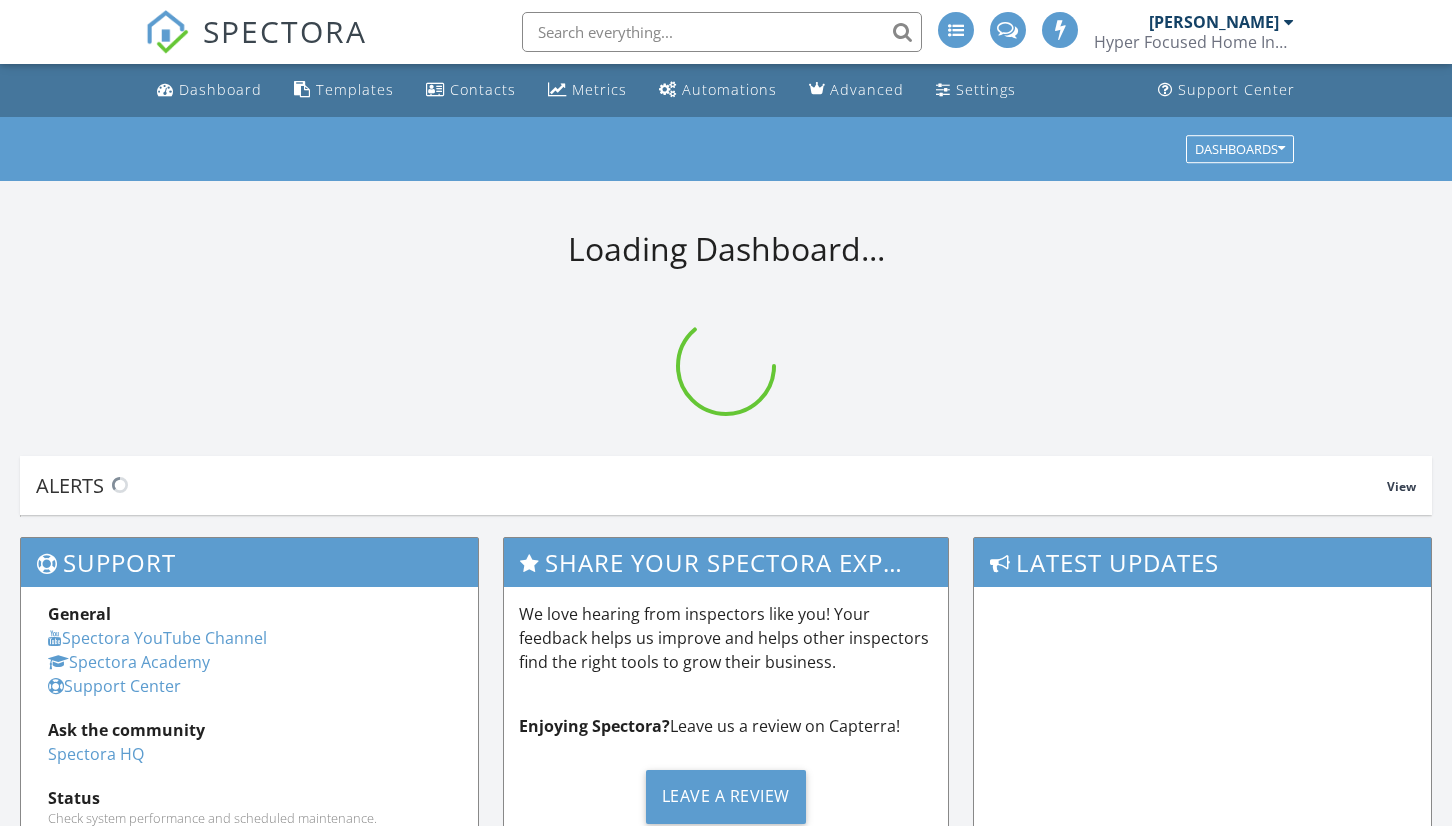 scroll, scrollTop: 0, scrollLeft: 0, axis: both 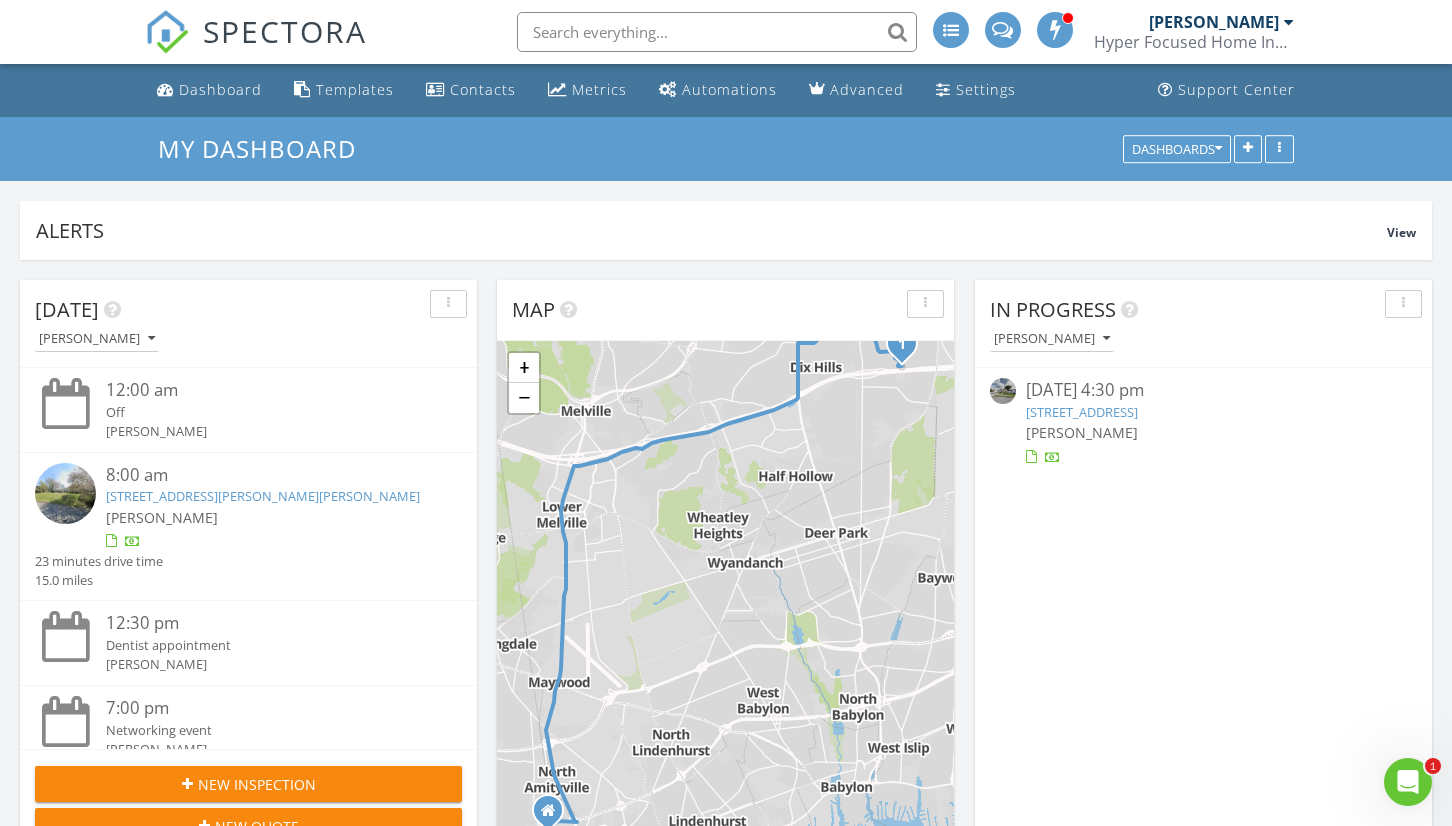 click on "[STREET_ADDRESS]" at bounding box center (1082, 412) 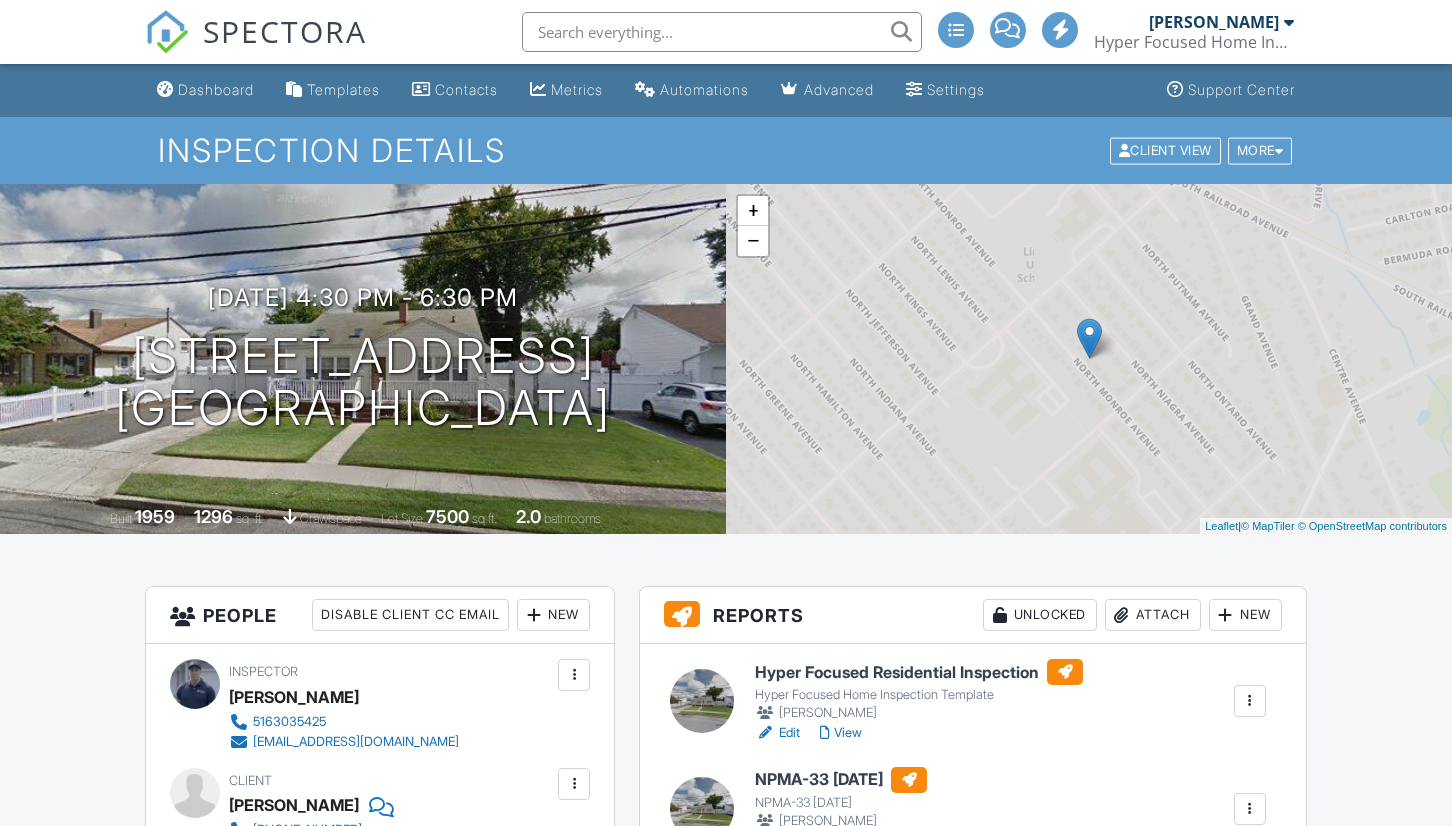 scroll, scrollTop: 0, scrollLeft: 0, axis: both 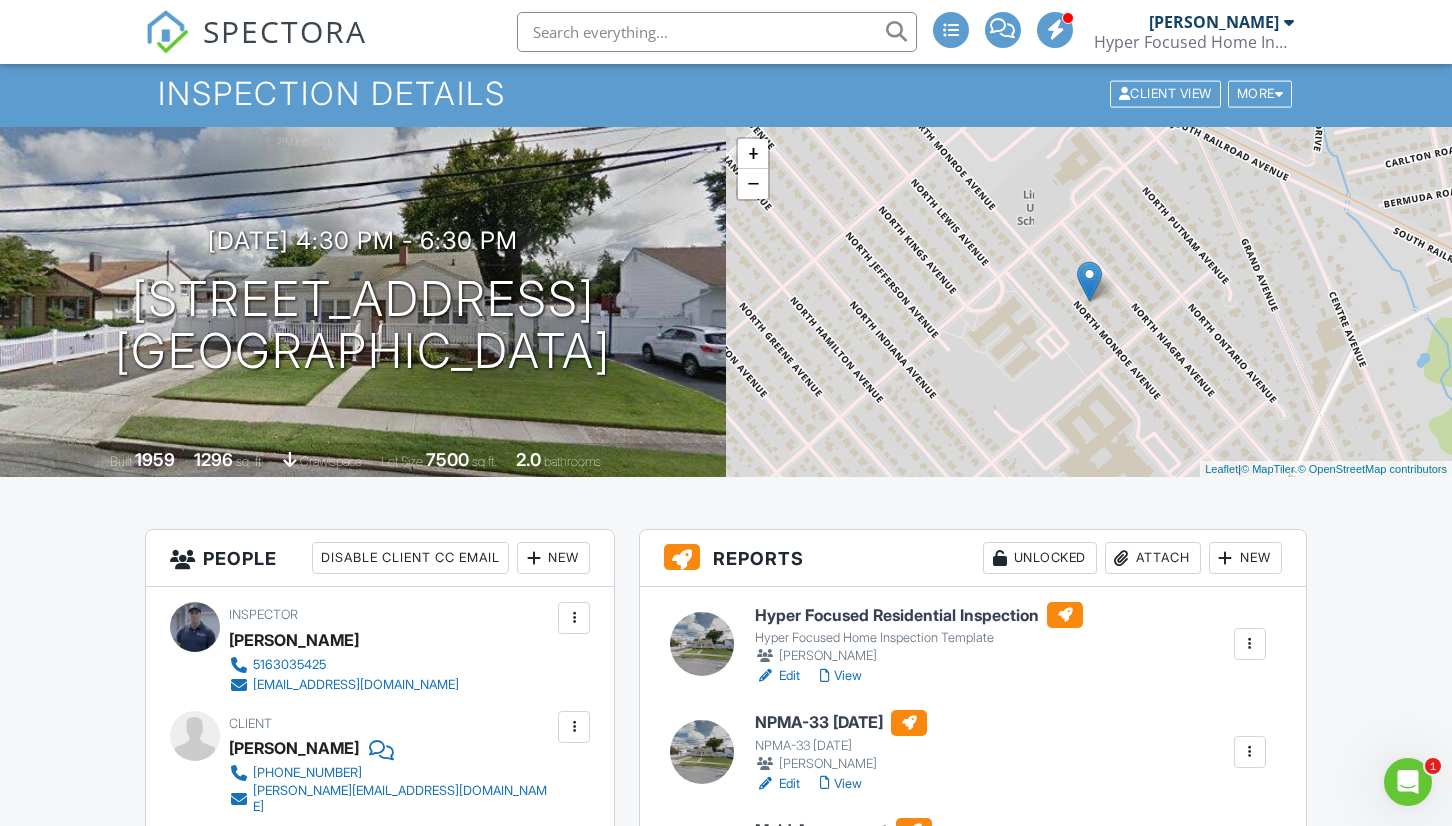 click on "View" at bounding box center [841, 676] 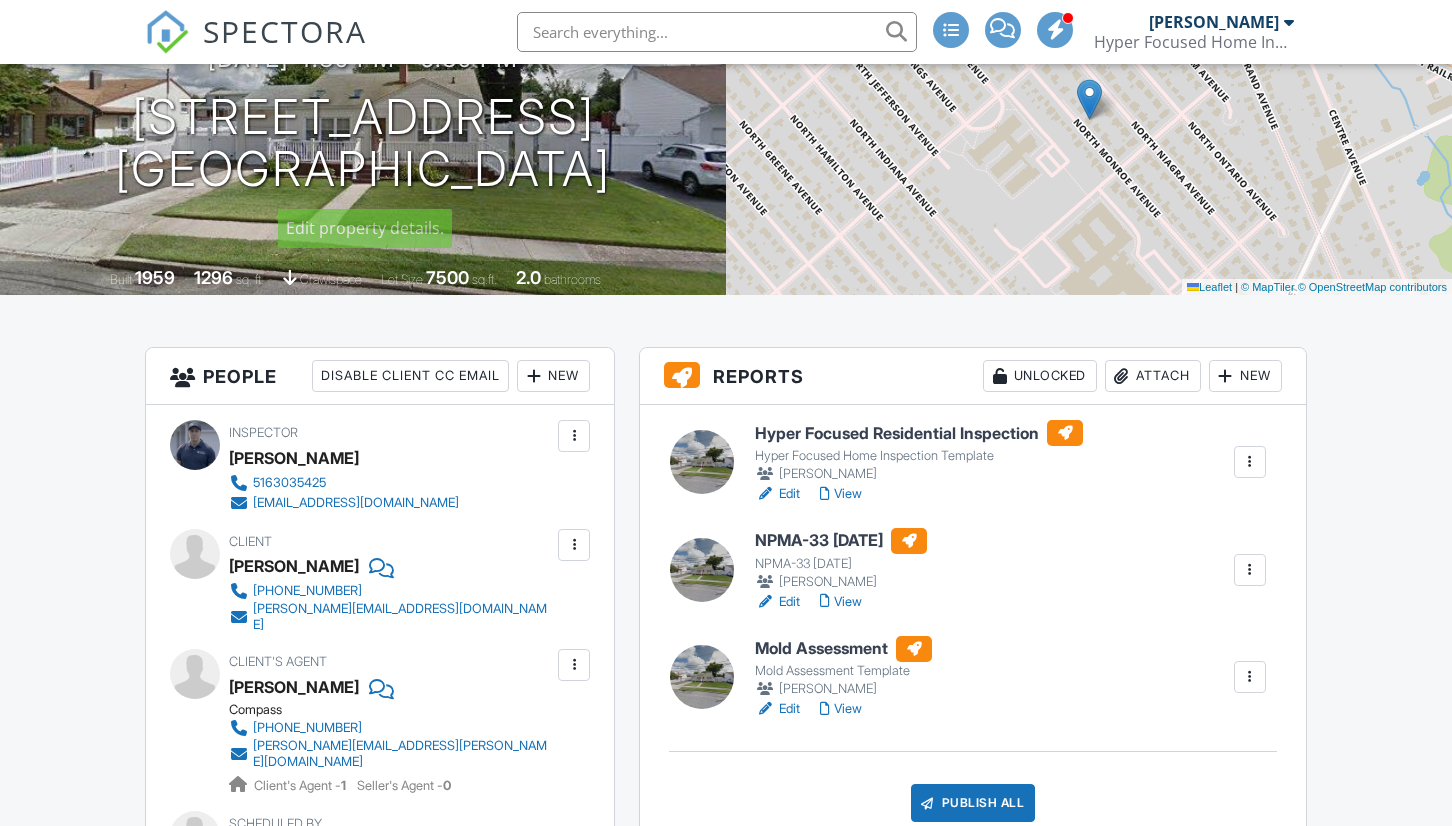 scroll, scrollTop: 239, scrollLeft: 0, axis: vertical 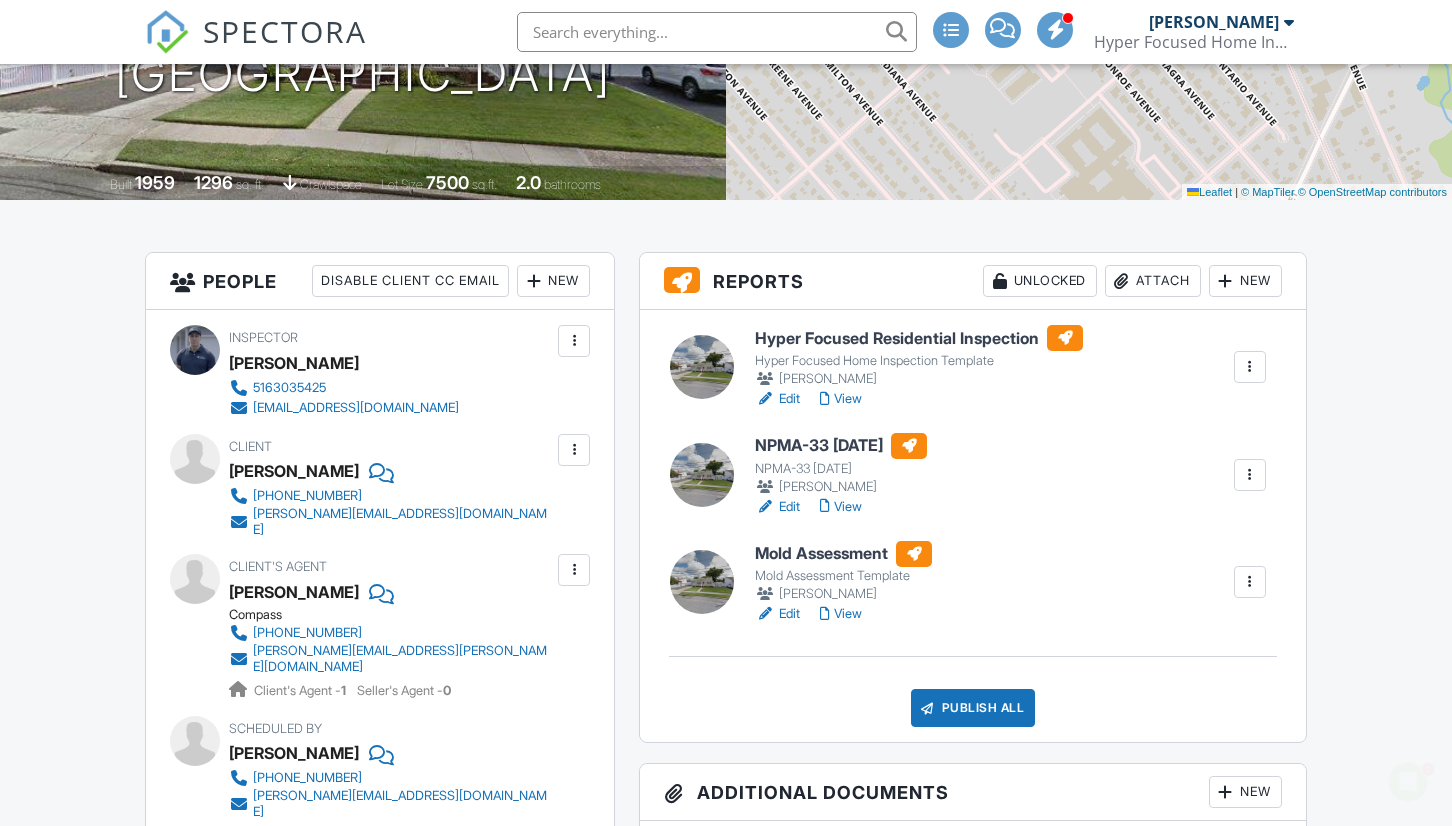 click on "New" at bounding box center (553, 281) 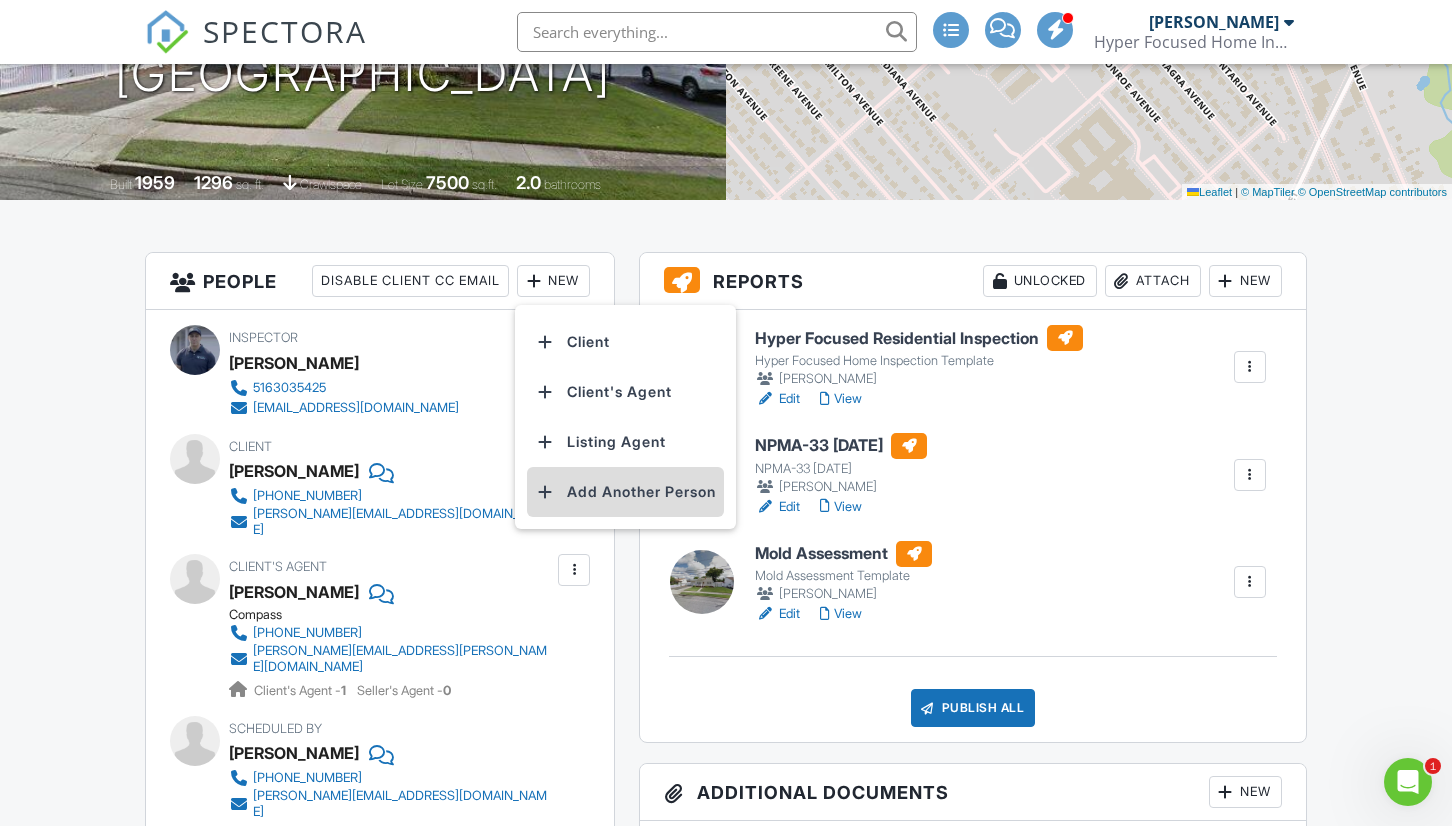 click on "Add Another Person" at bounding box center [625, 492] 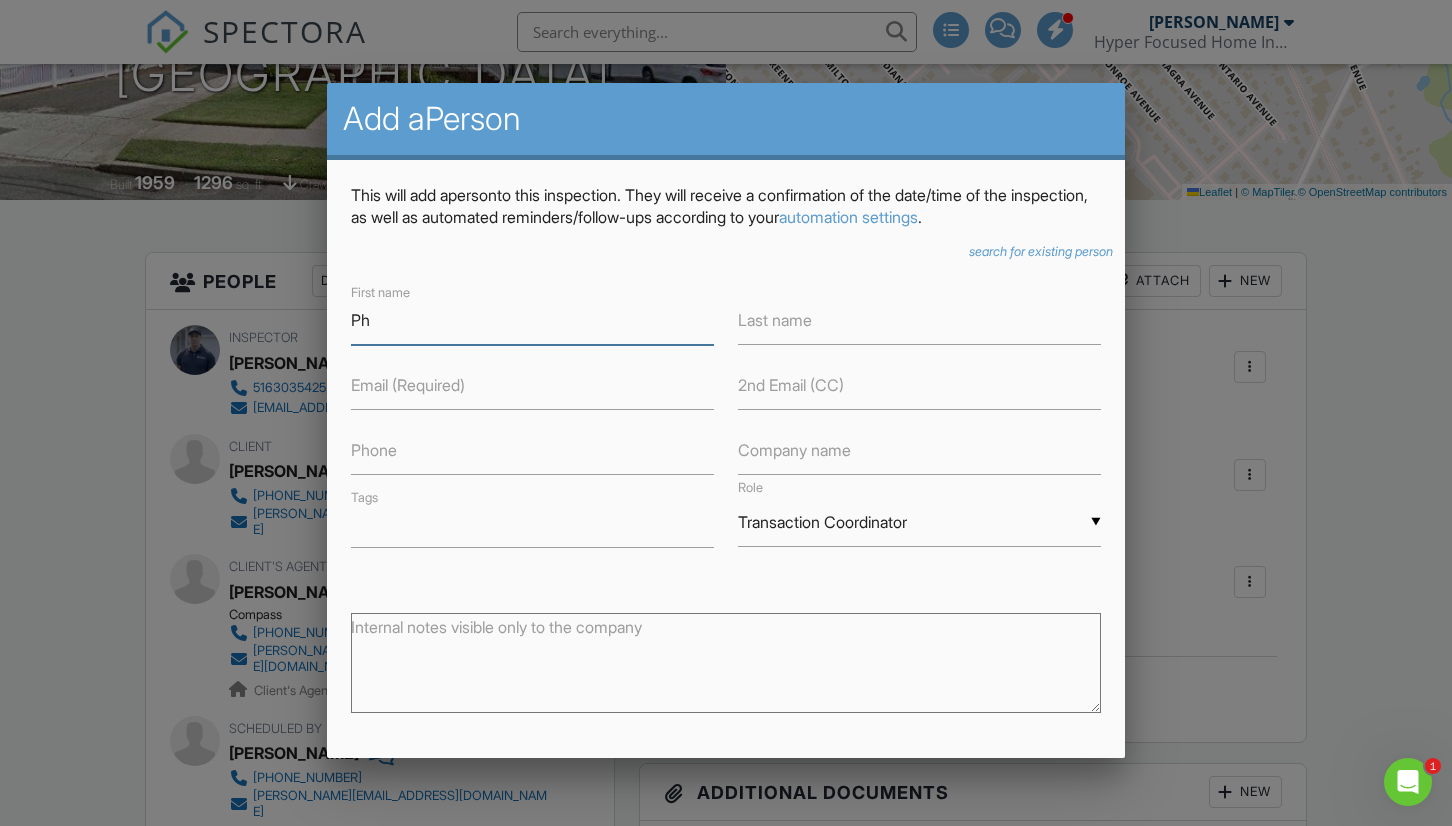 type on "P" 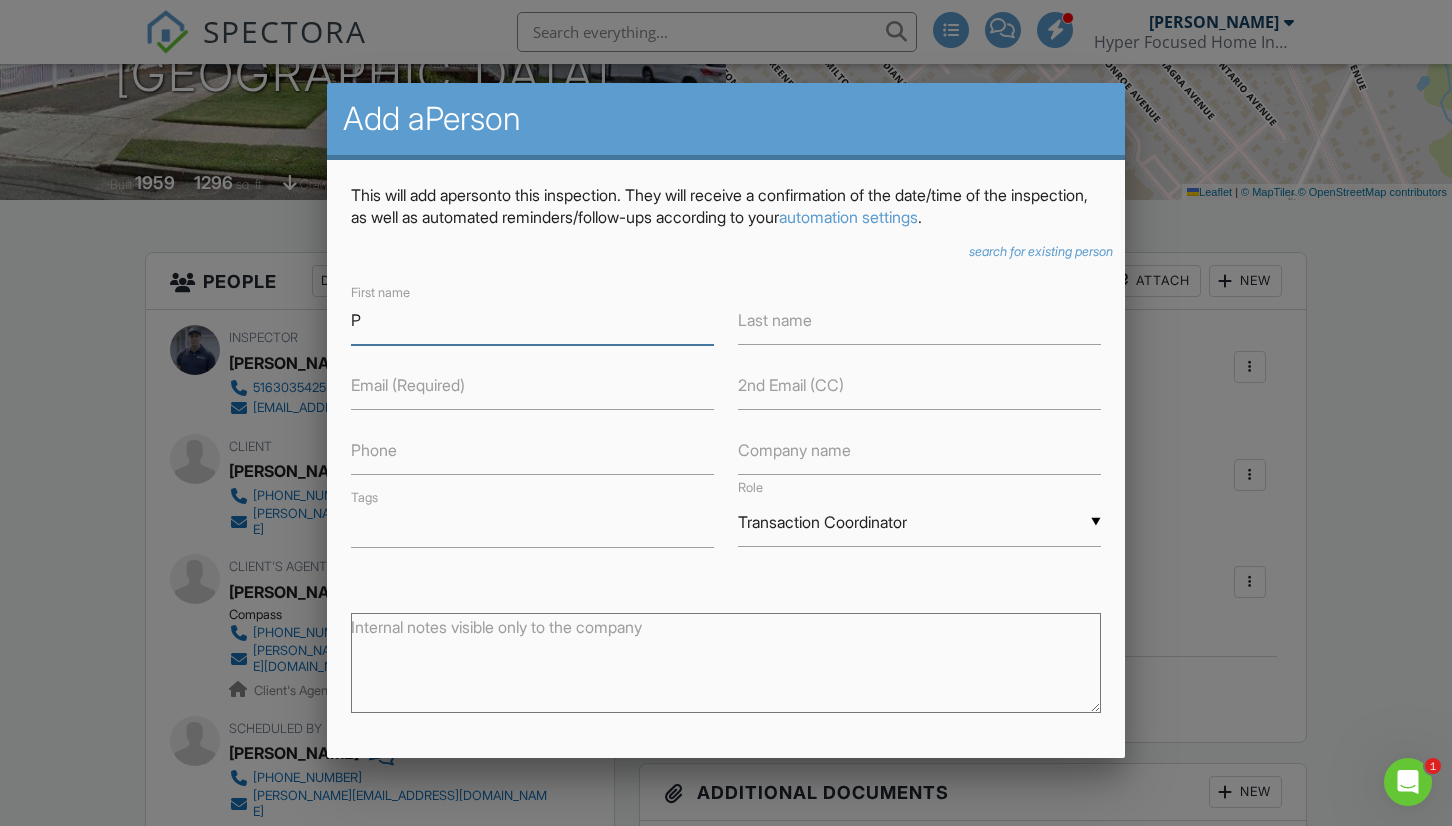 type 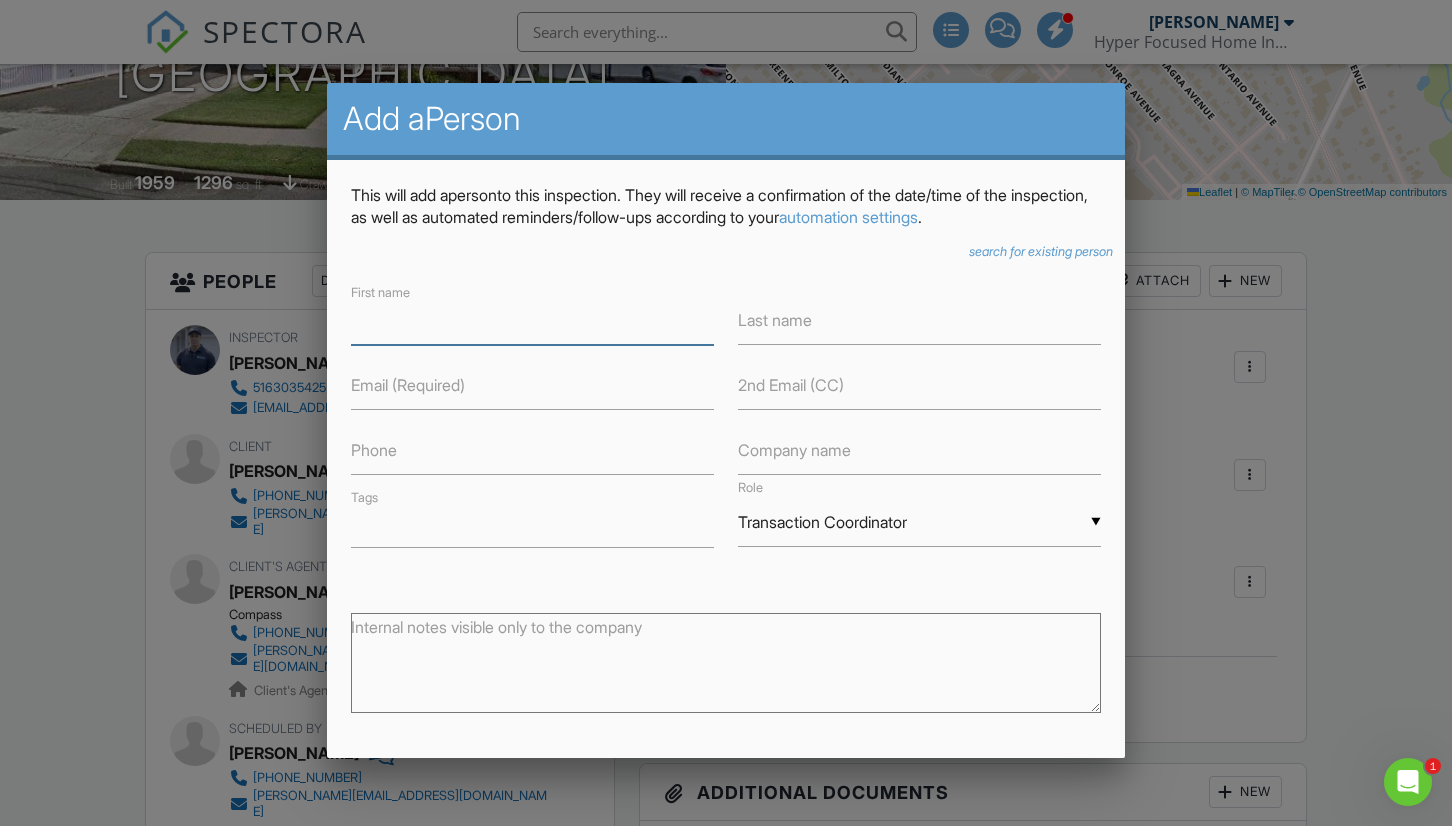click at bounding box center [532, 320] 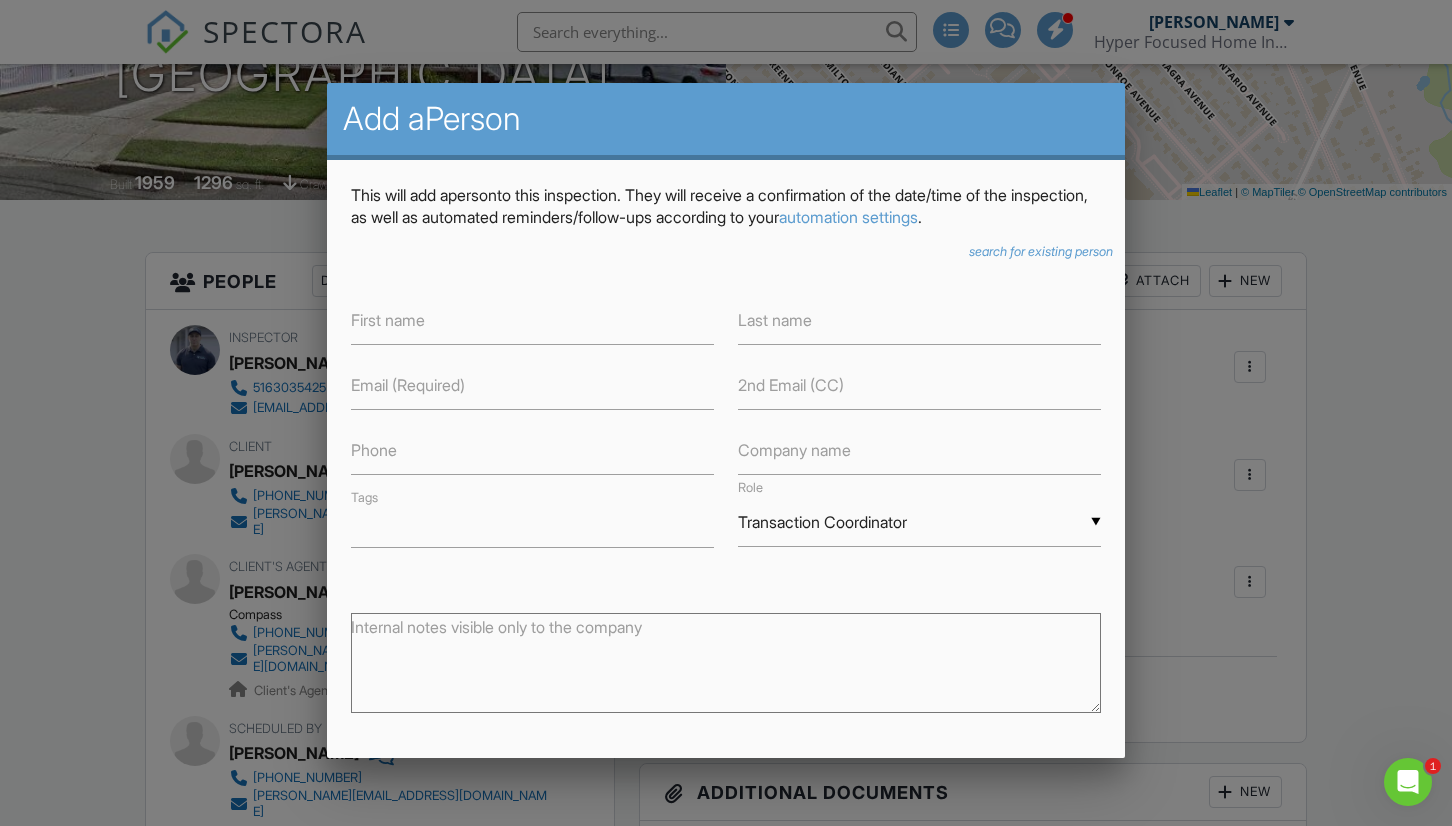 click on "search for existing person
▼ Attorney Attorney Insurance Agent Transaction Coordinator Title Company Other Attorney
Insurance Agent
Transaction Coordinator
Title Company
Other
First name
Last name
Email (Required)
2nd Email (CC)
Phone
Company name
Tags
Role
▼ Transaction Coordinator Attorney Insurance Agent Transaction Coordinator Title Company Other Attorney
Insurance Agent
Transaction Coordinator
Title Company
Other
Internal notes visible only to the company
Private notes visible only to company admins
Cancel
Add Person" at bounding box center (726, 602) 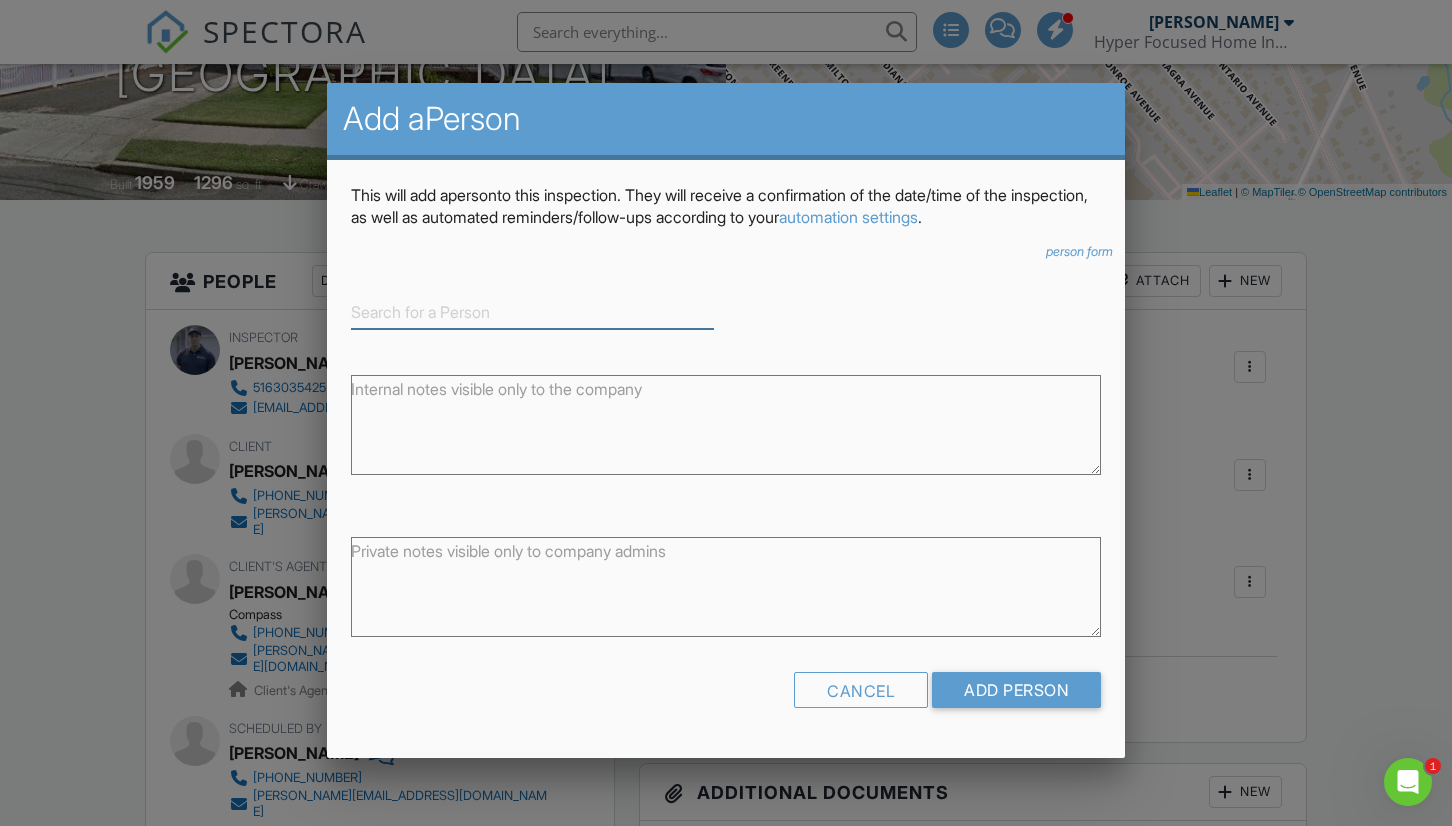 click at bounding box center (532, 312) 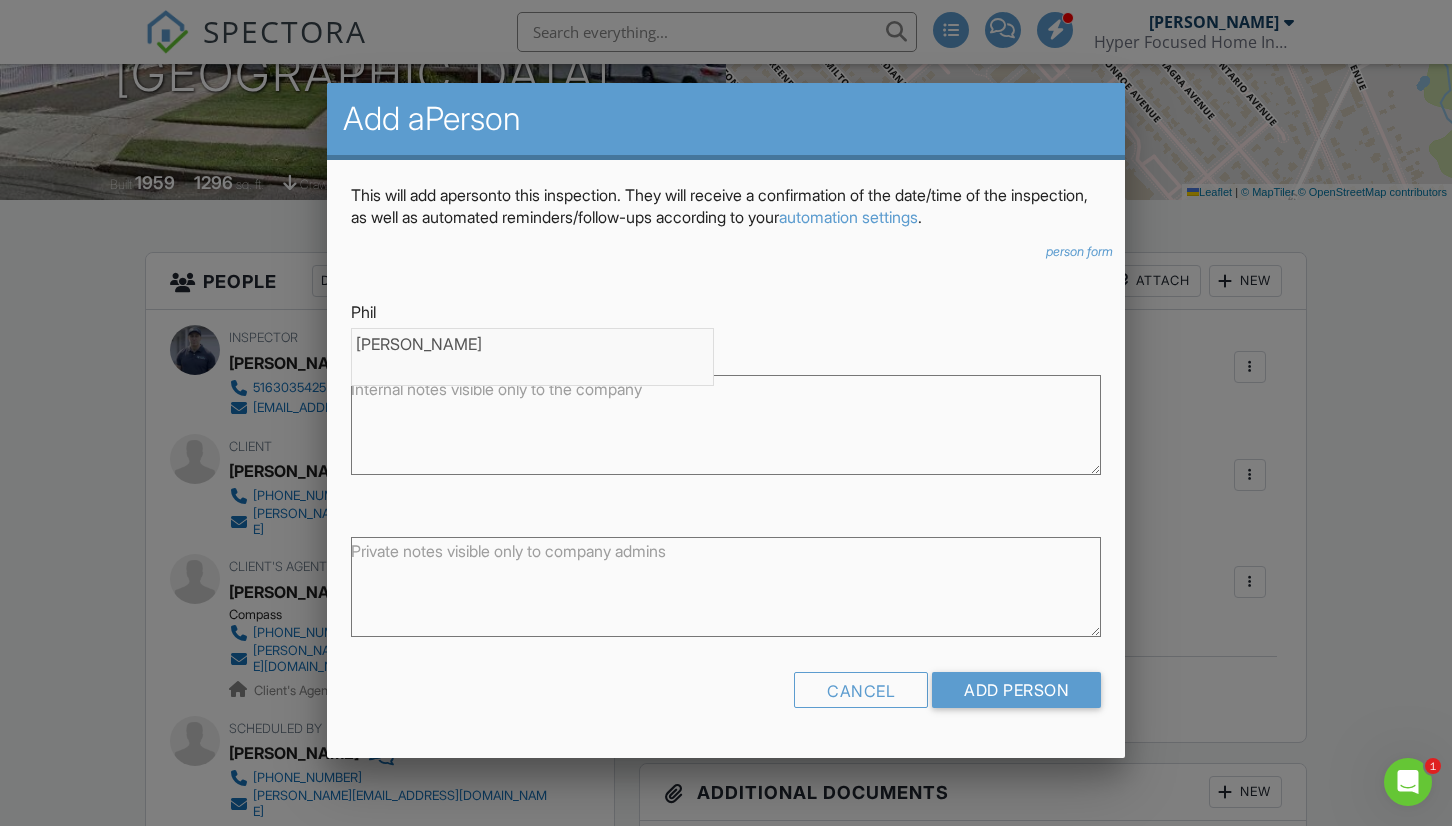 drag, startPoint x: 581, startPoint y: 315, endPoint x: 435, endPoint y: 344, distance: 148.85228 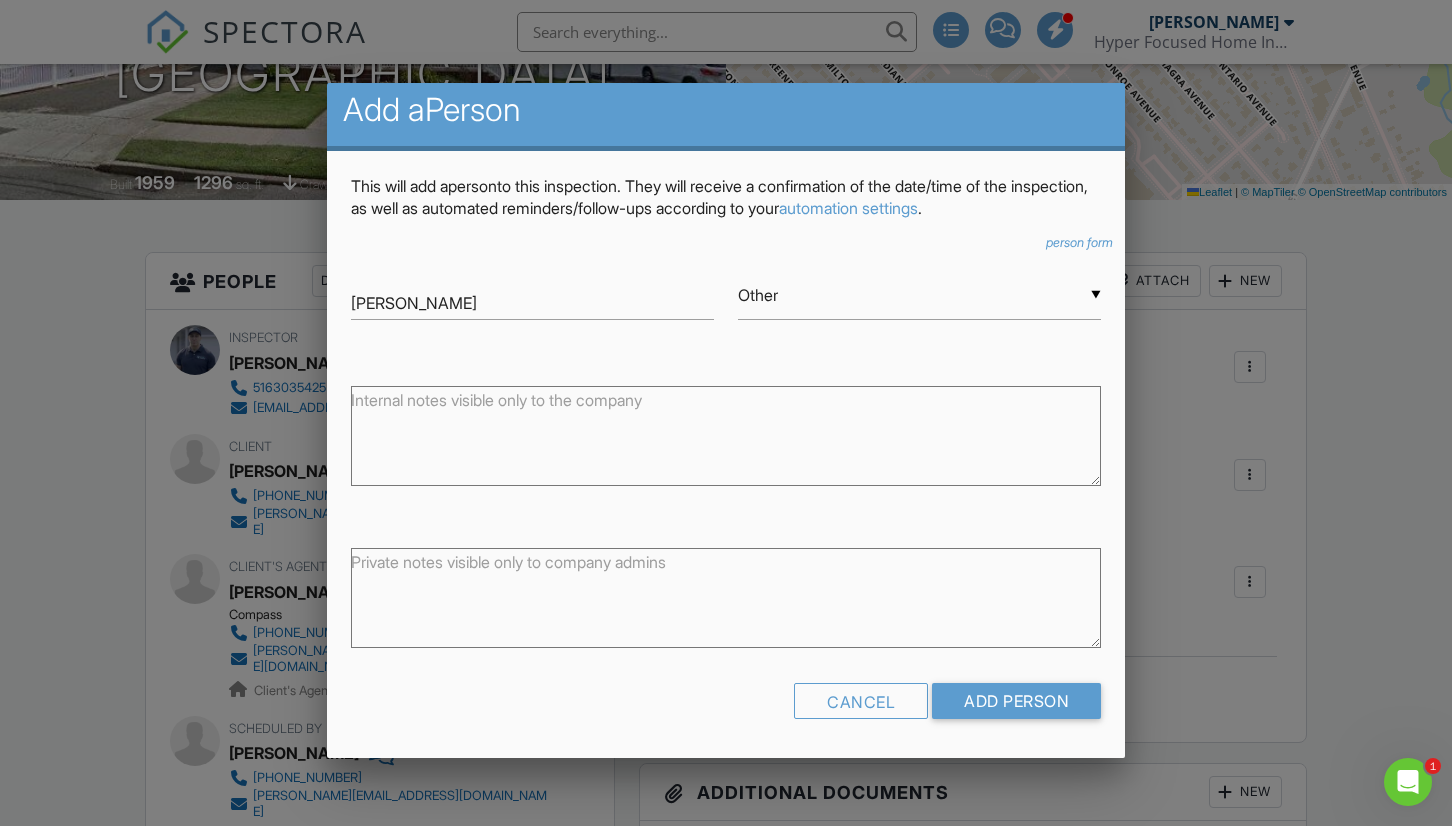 scroll, scrollTop: 8, scrollLeft: 0, axis: vertical 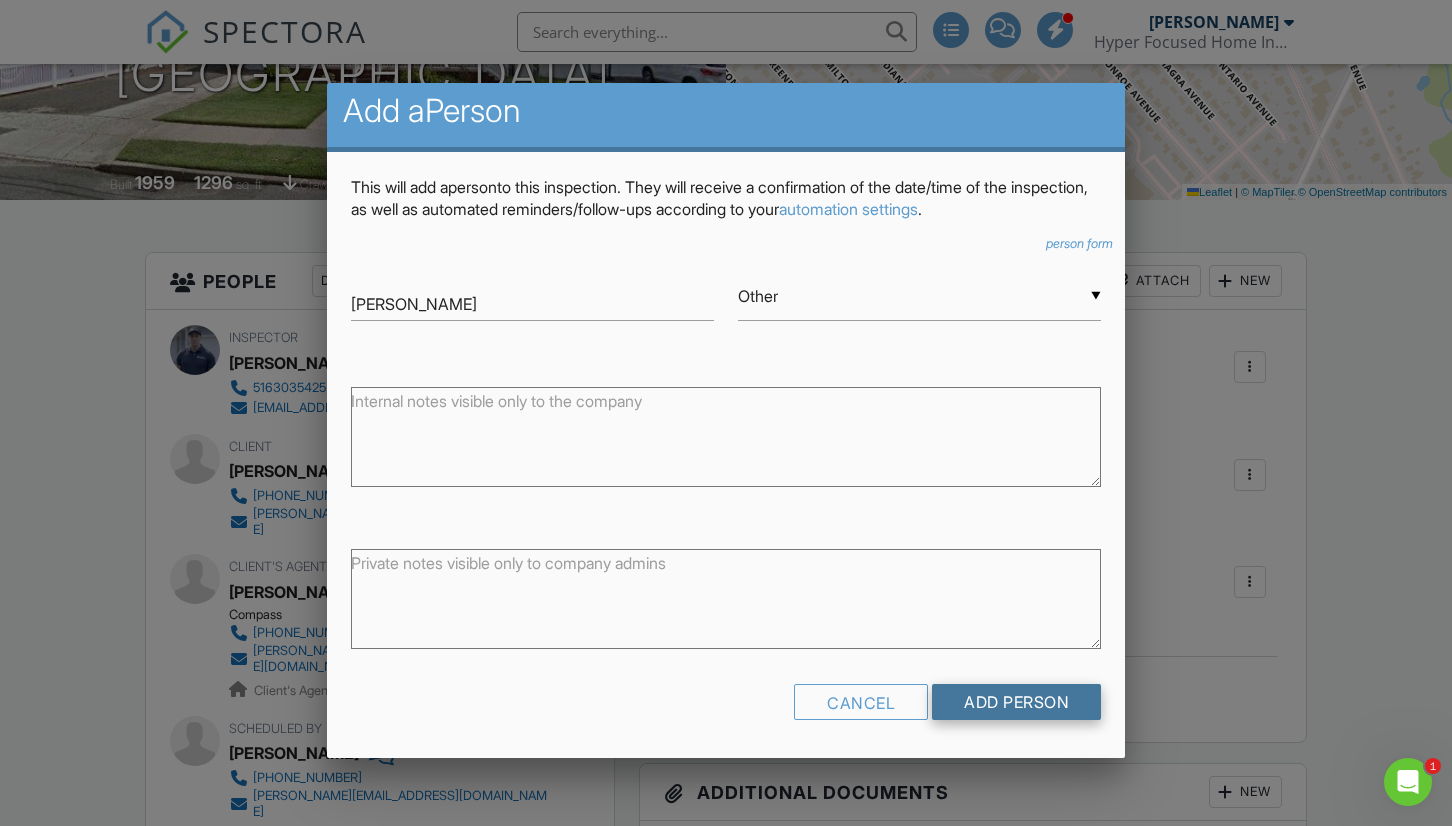 click on "Add Person" at bounding box center (1016, 702) 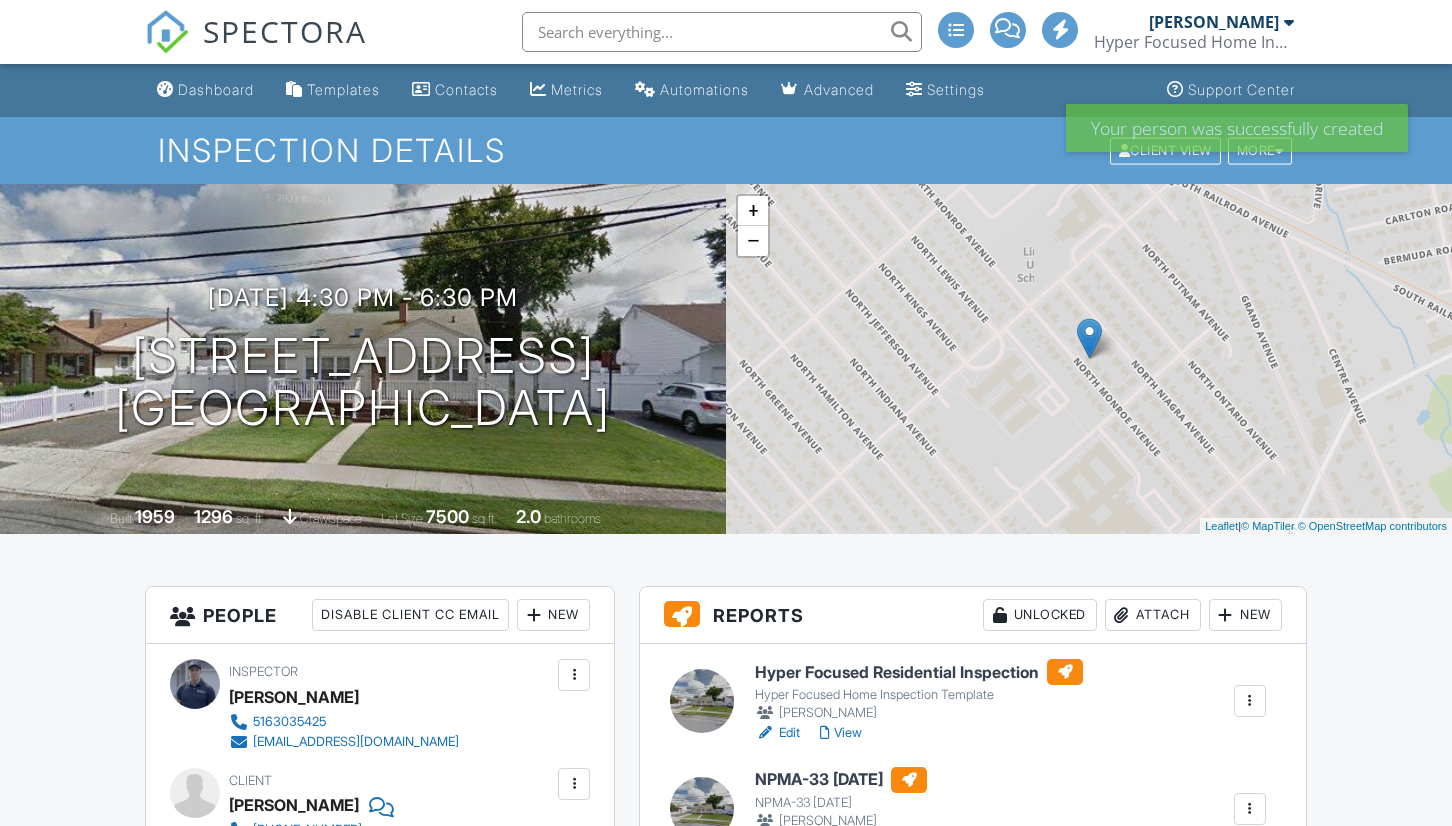 scroll, scrollTop: 0, scrollLeft: 0, axis: both 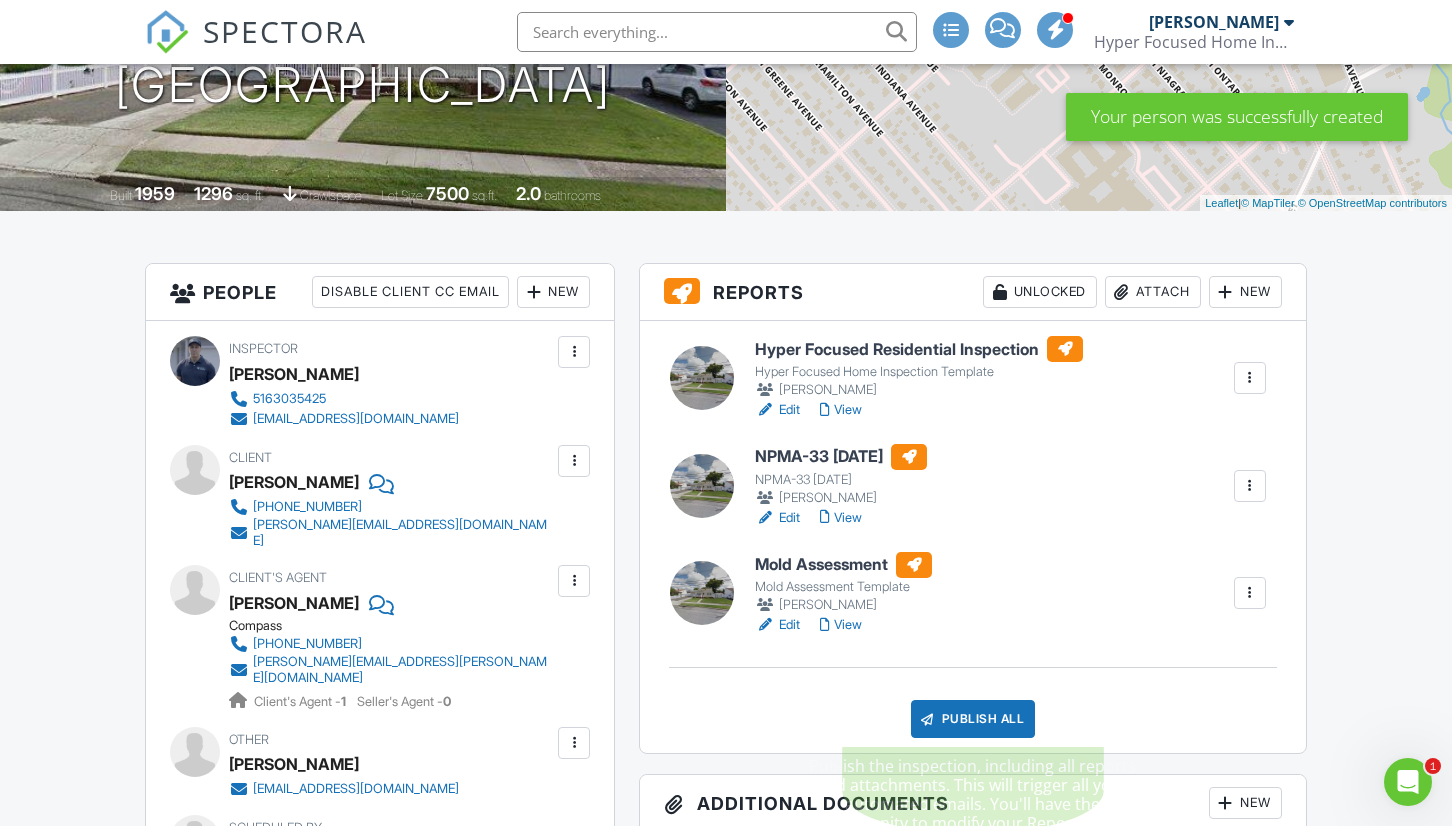 click on "Publish All" at bounding box center [973, 719] 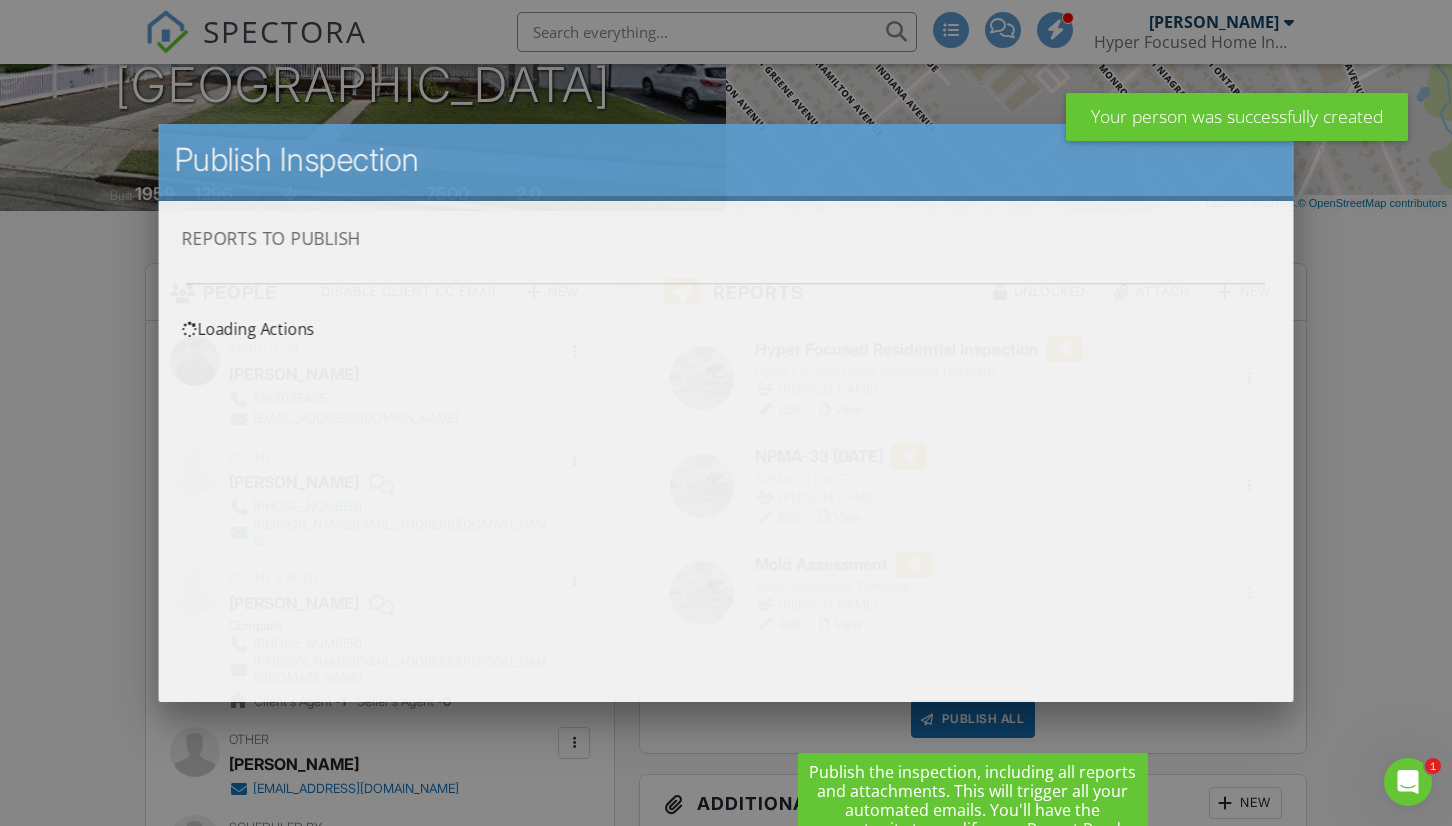 scroll, scrollTop: 0, scrollLeft: 0, axis: both 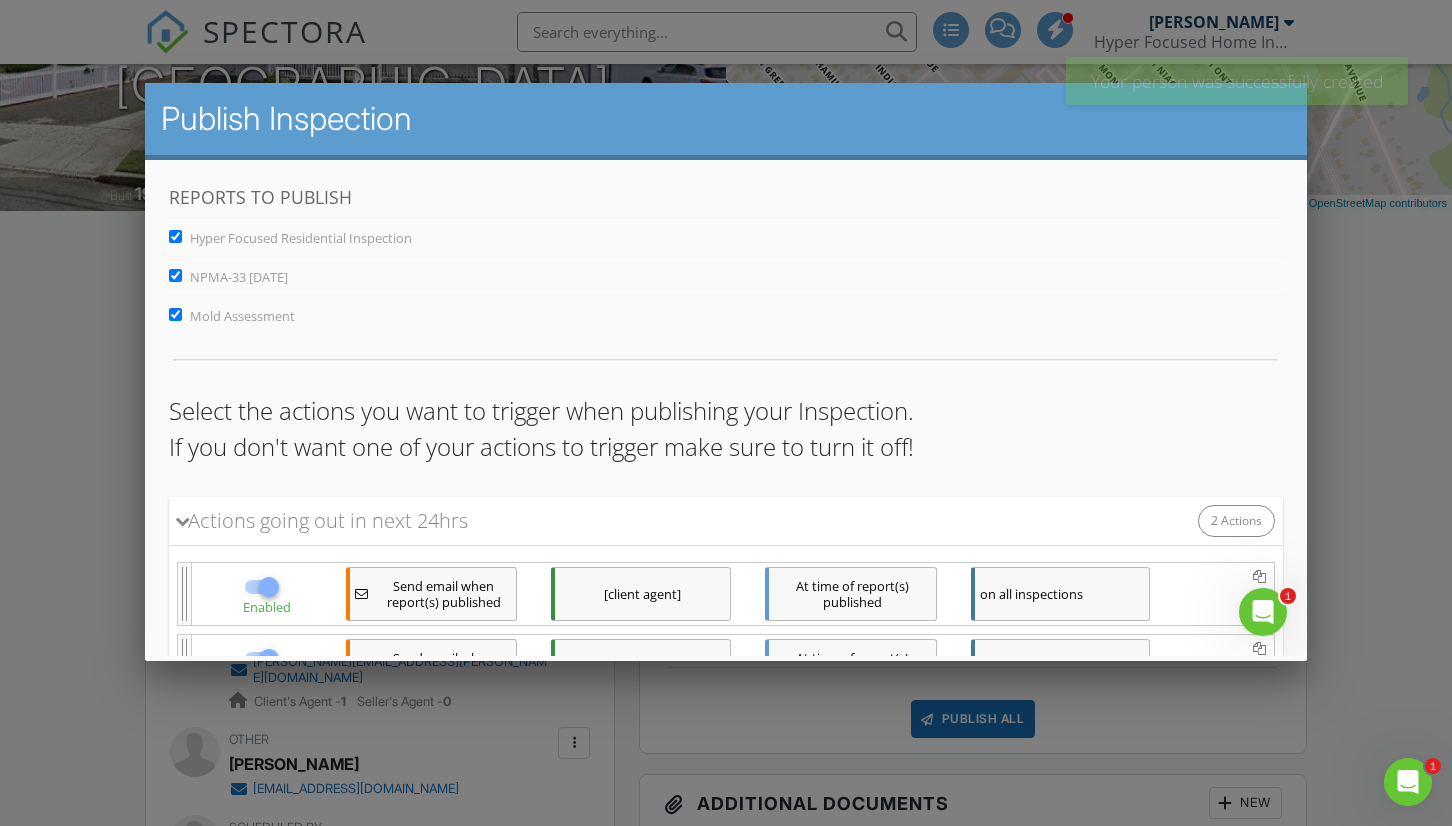 click on "Mold Assessment" at bounding box center (175, 313) 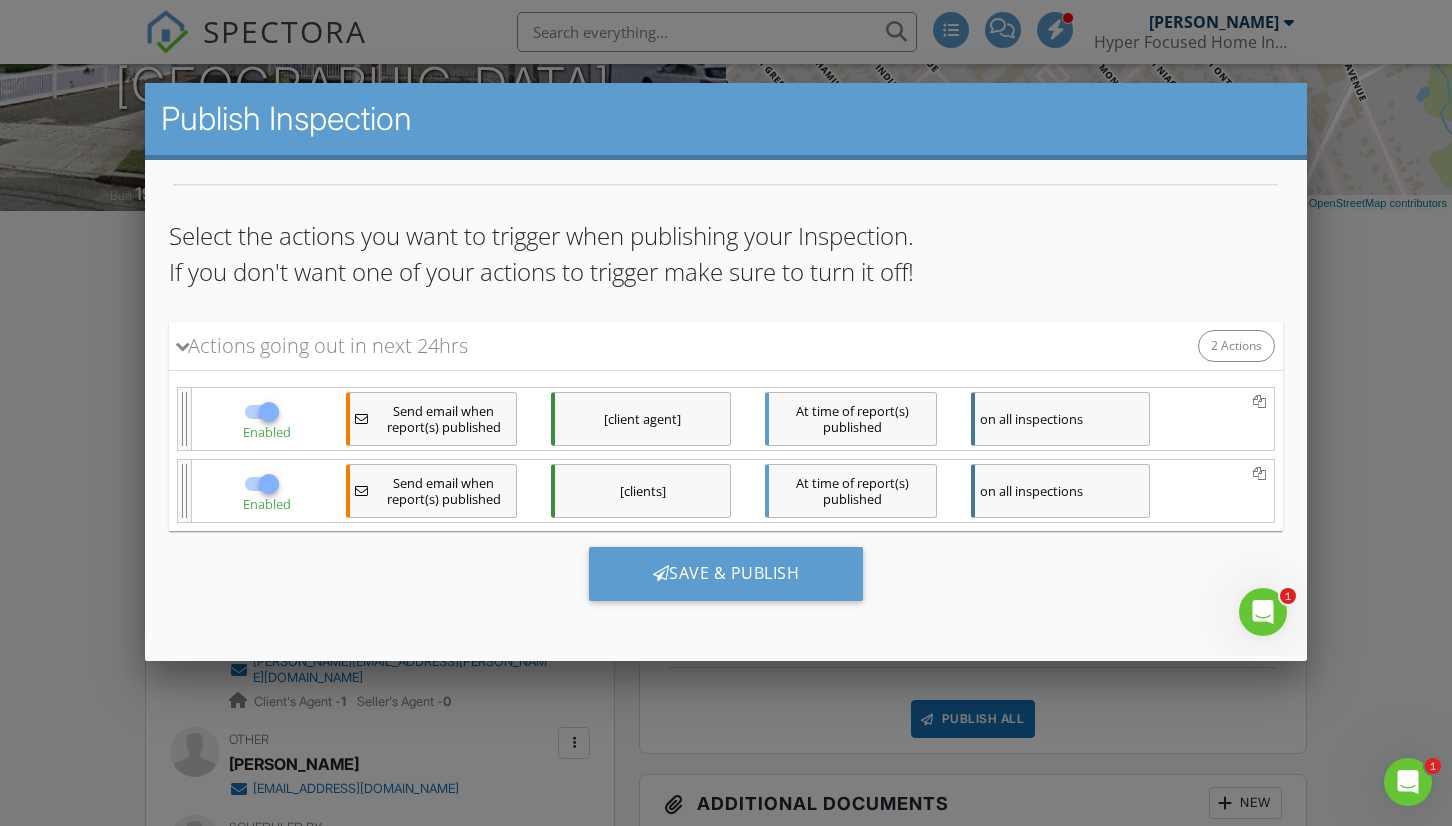 scroll, scrollTop: 175, scrollLeft: 0, axis: vertical 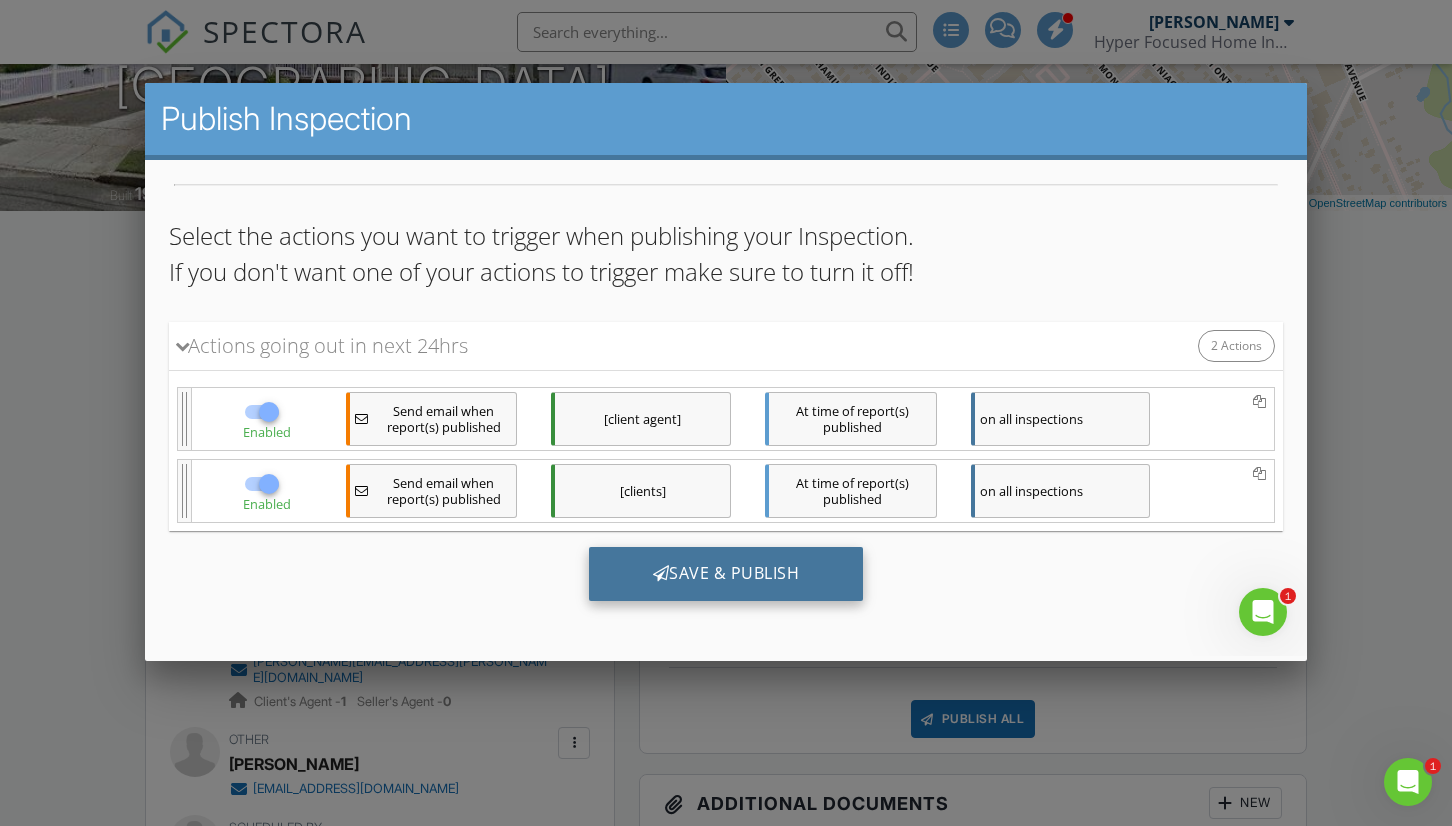 click on "Save & Publish" at bounding box center [726, 573] 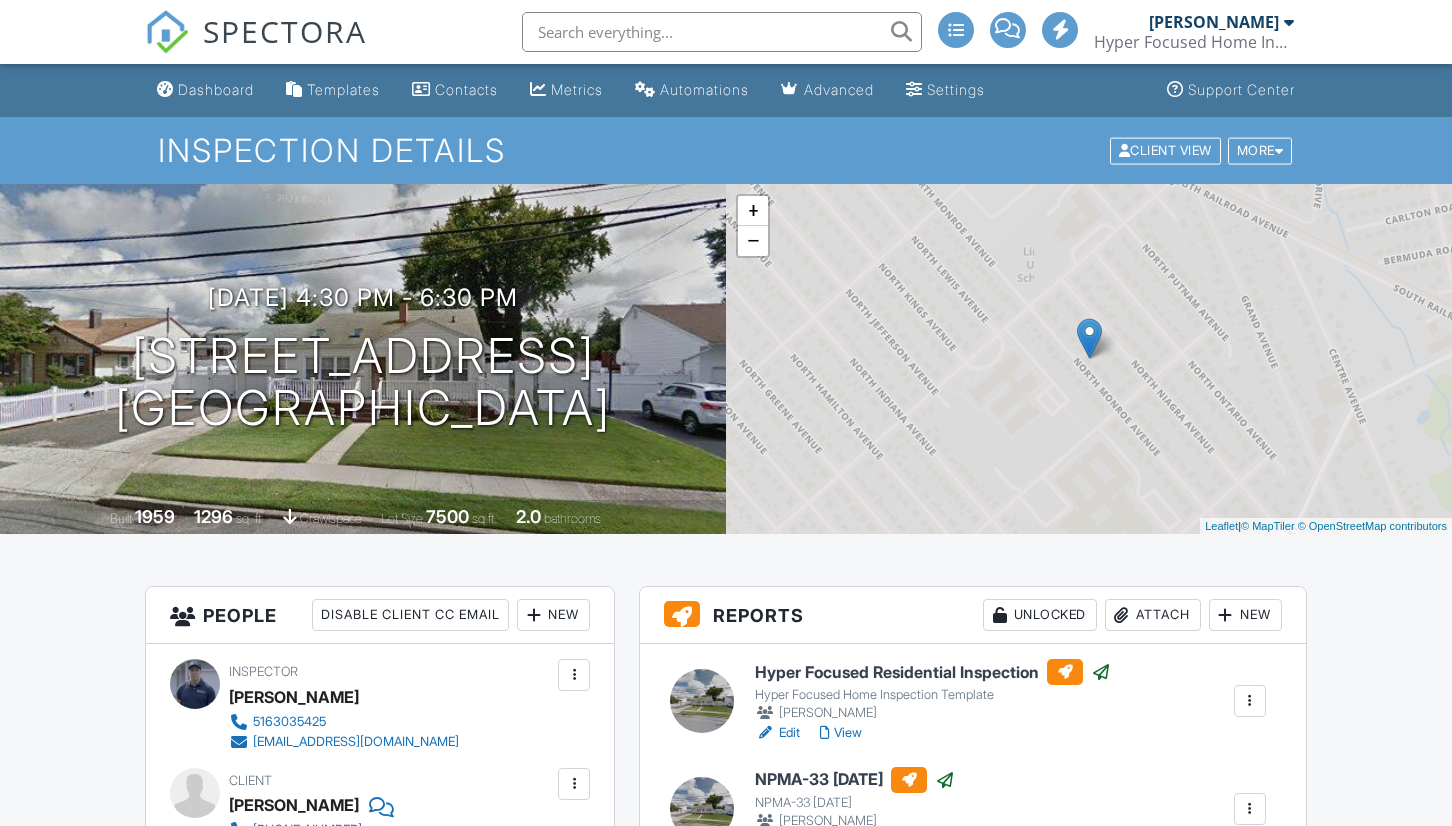 scroll, scrollTop: 0, scrollLeft: 0, axis: both 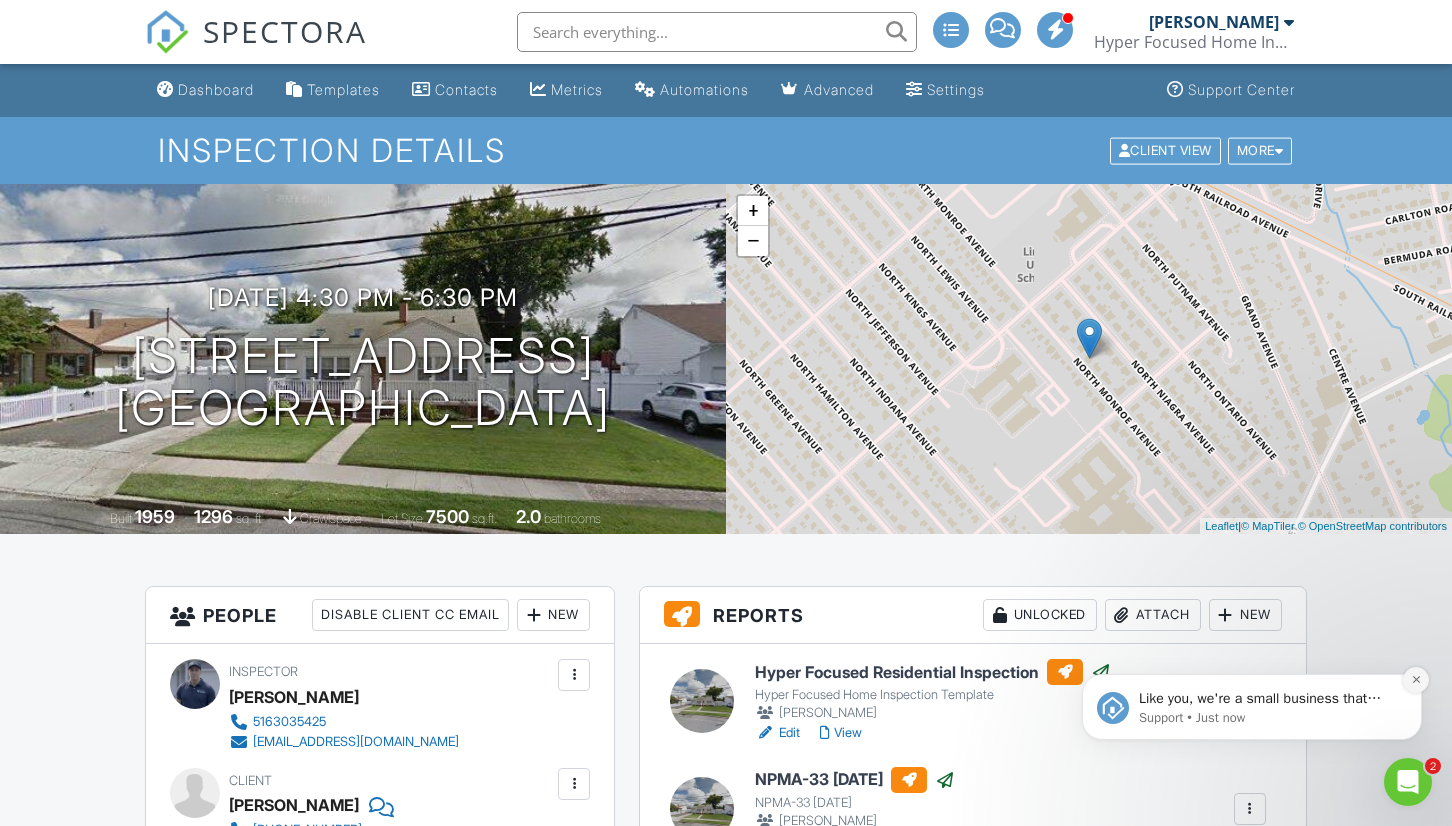 click 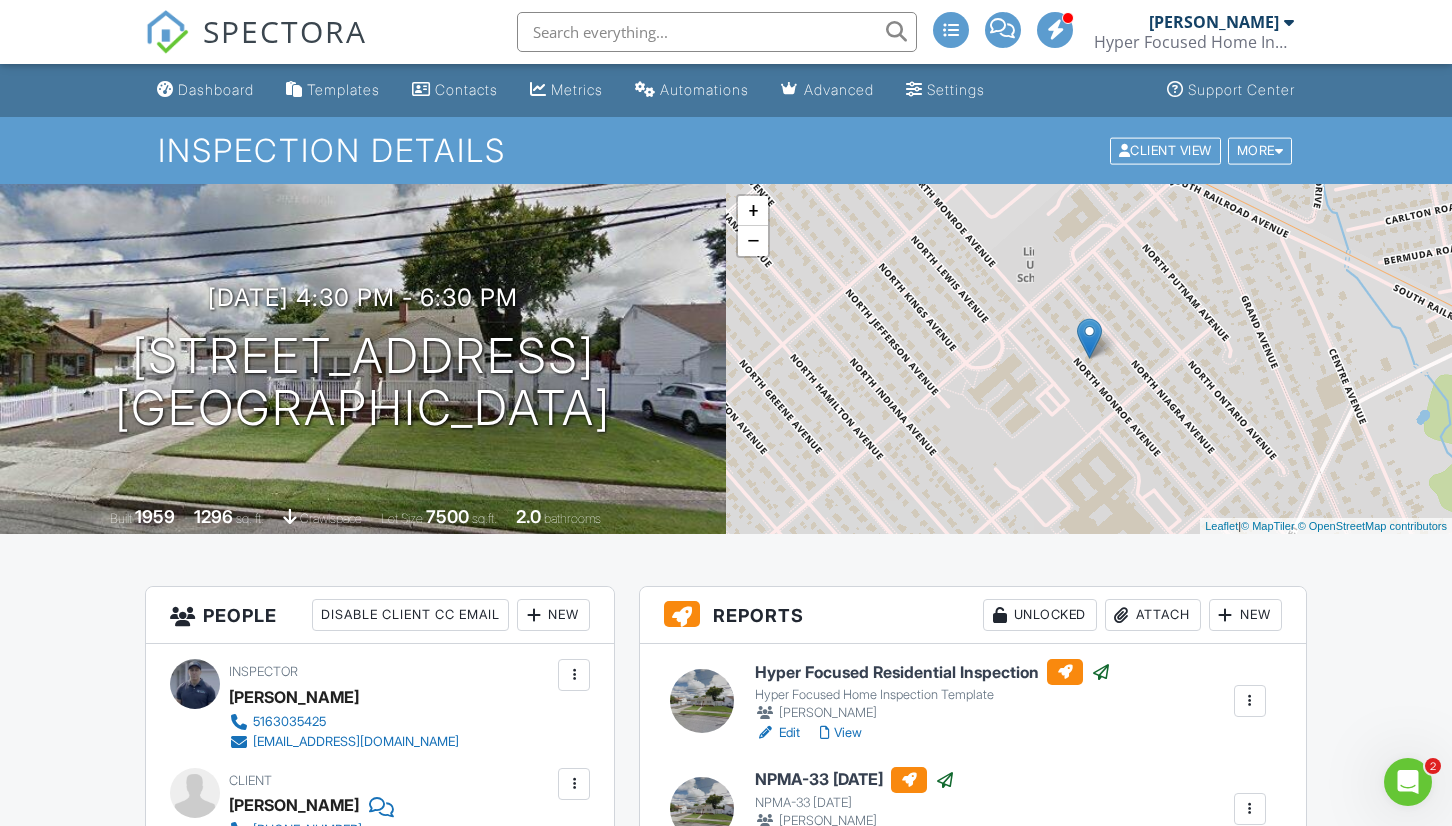 click 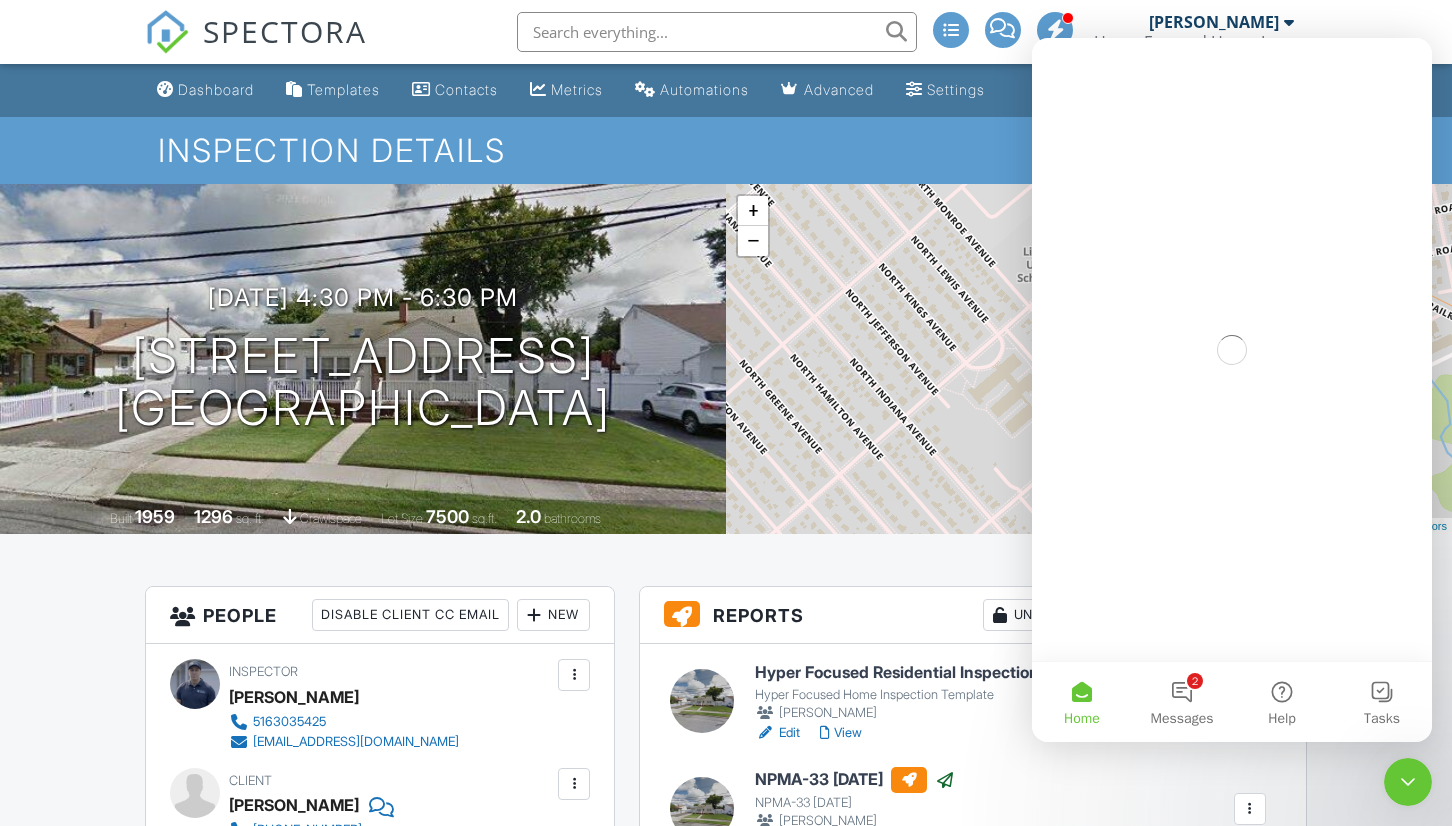scroll, scrollTop: 0, scrollLeft: 0, axis: both 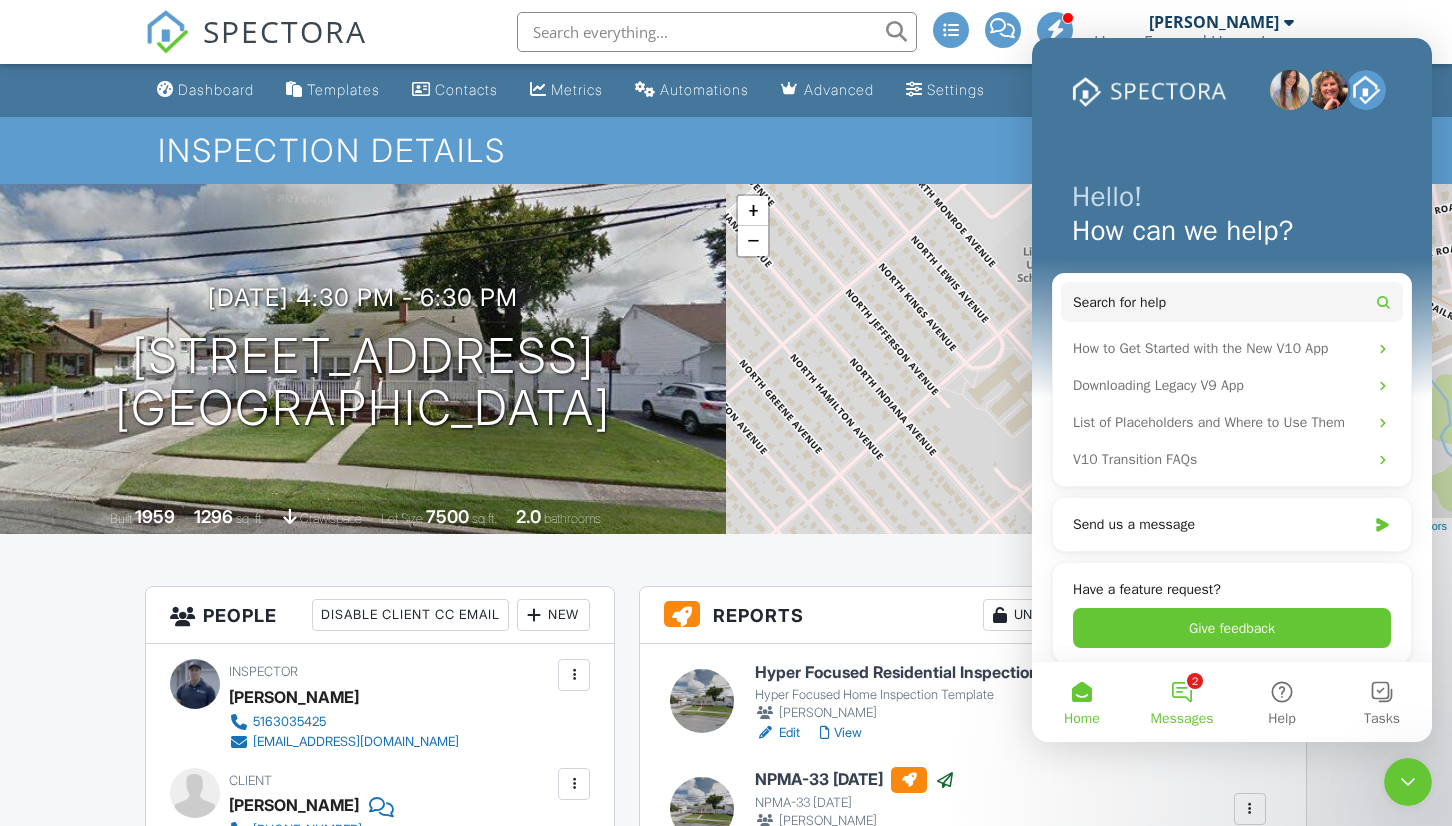 click on "2 Messages" at bounding box center (1182, 702) 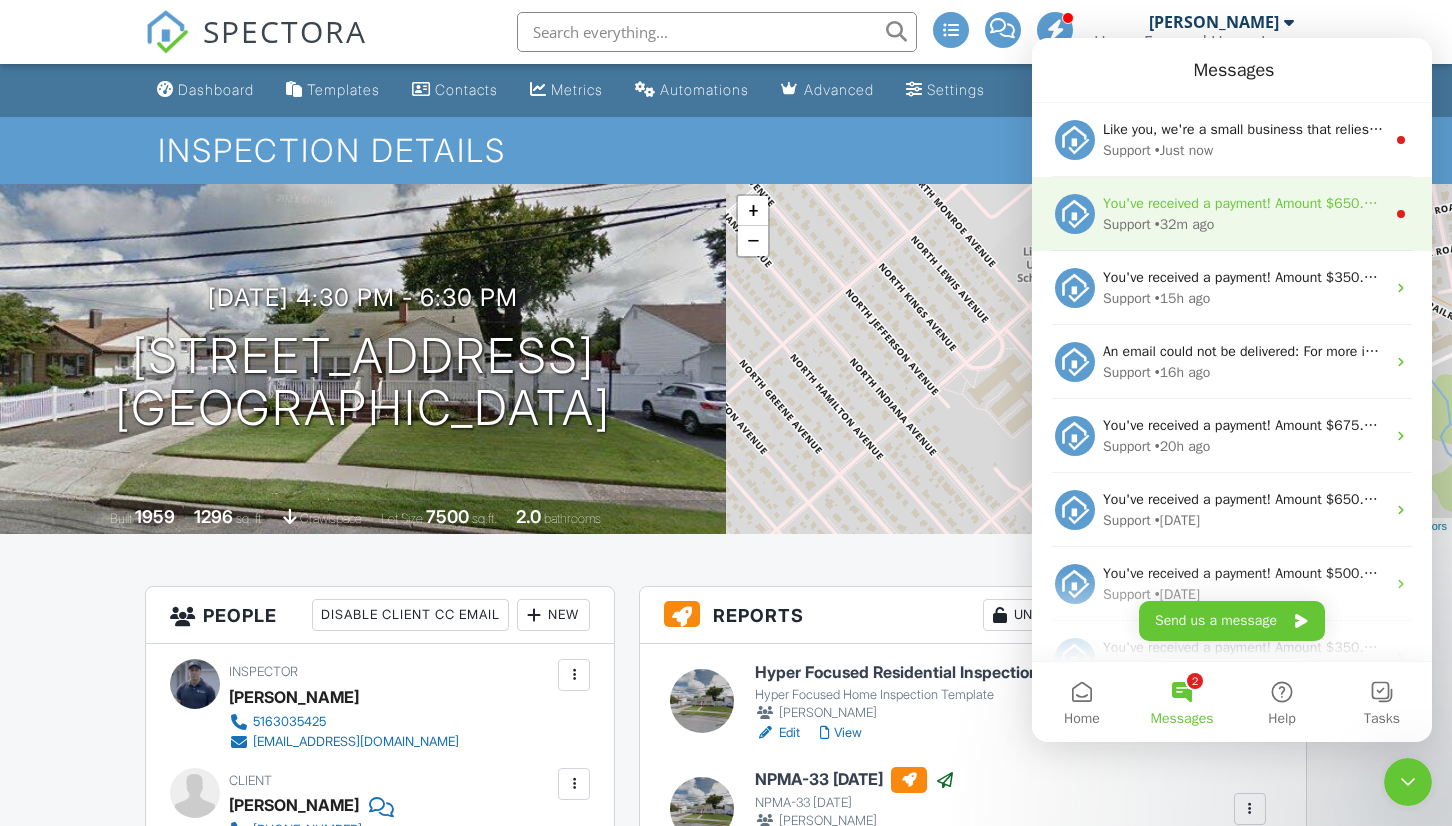 click on "You've received a payment!  Amount  $650.00  Fee  $0.00  Net  $650.00  Transaction #    Inspection  [STREET_ADDRESS]" at bounding box center (1459, 203) 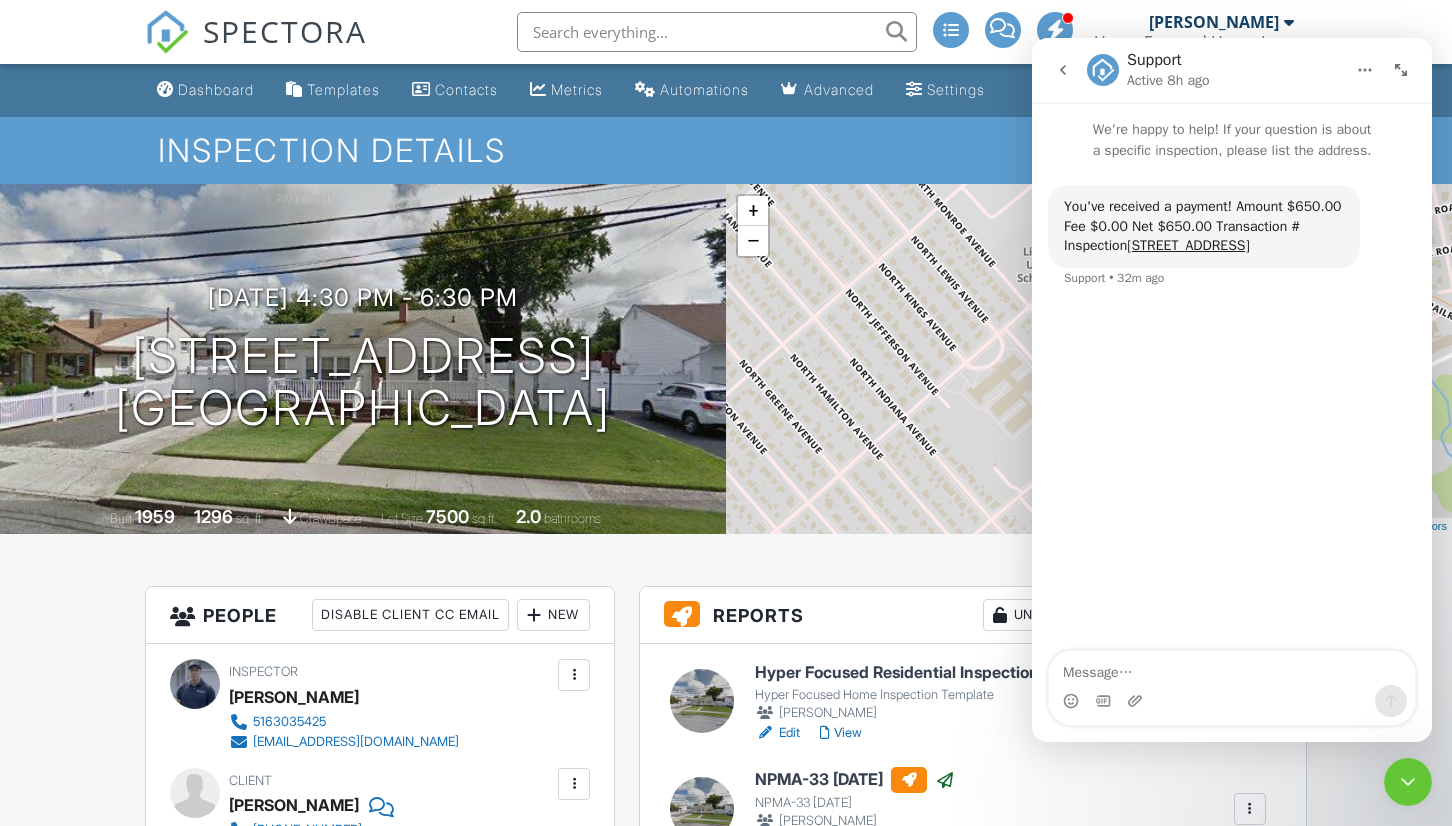 click 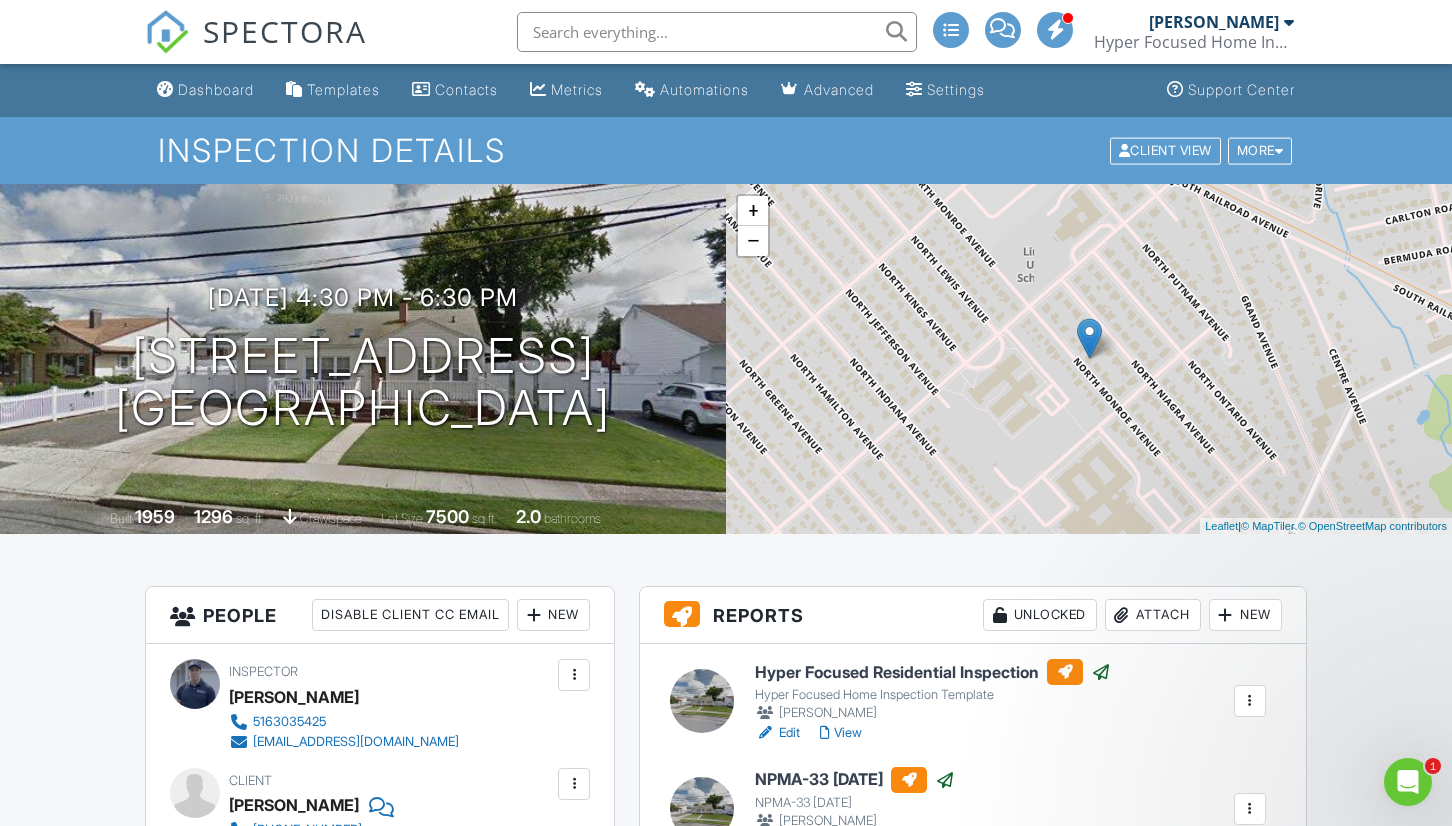 scroll, scrollTop: 0, scrollLeft: 0, axis: both 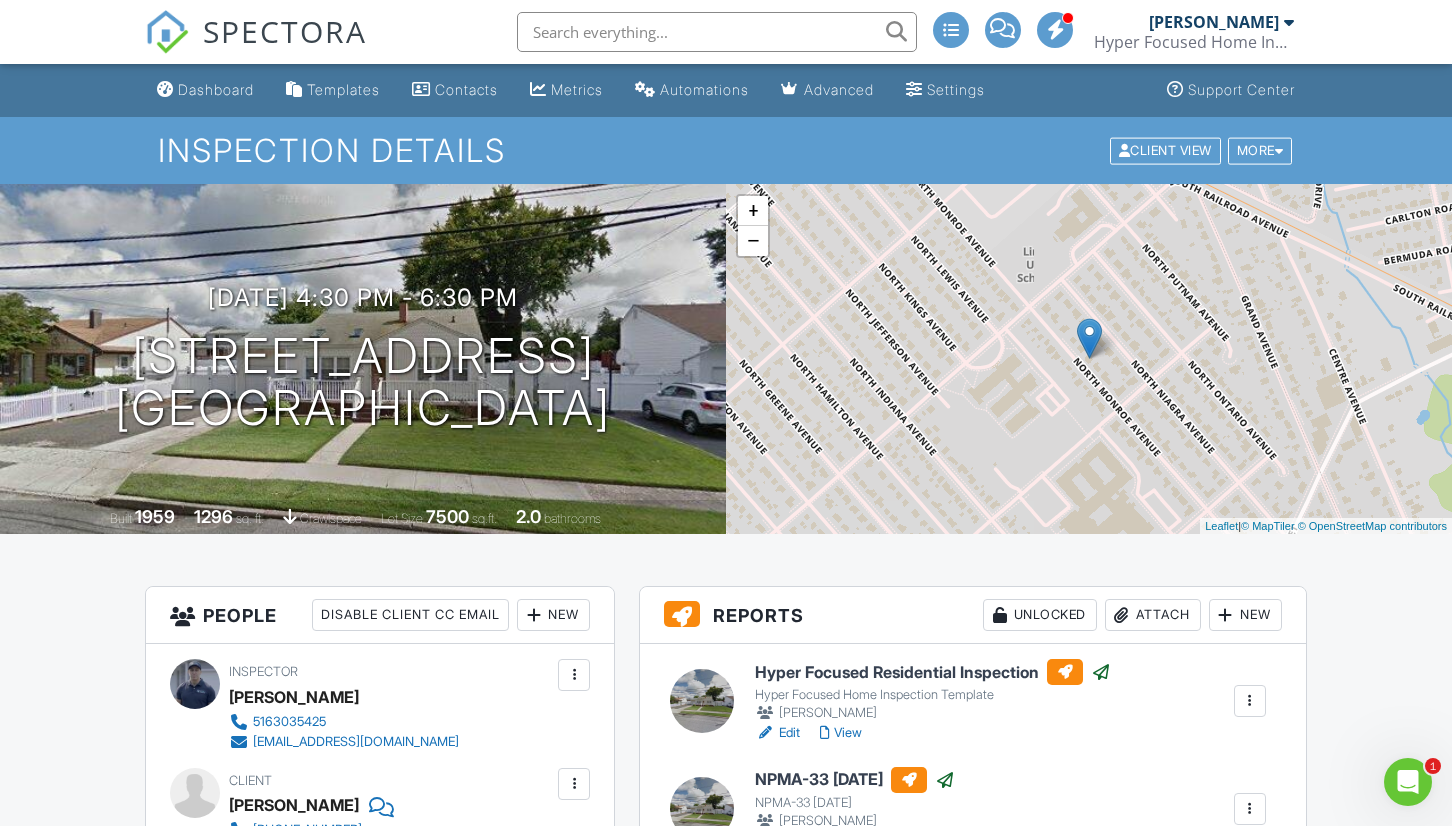 click at bounding box center [1408, 782] 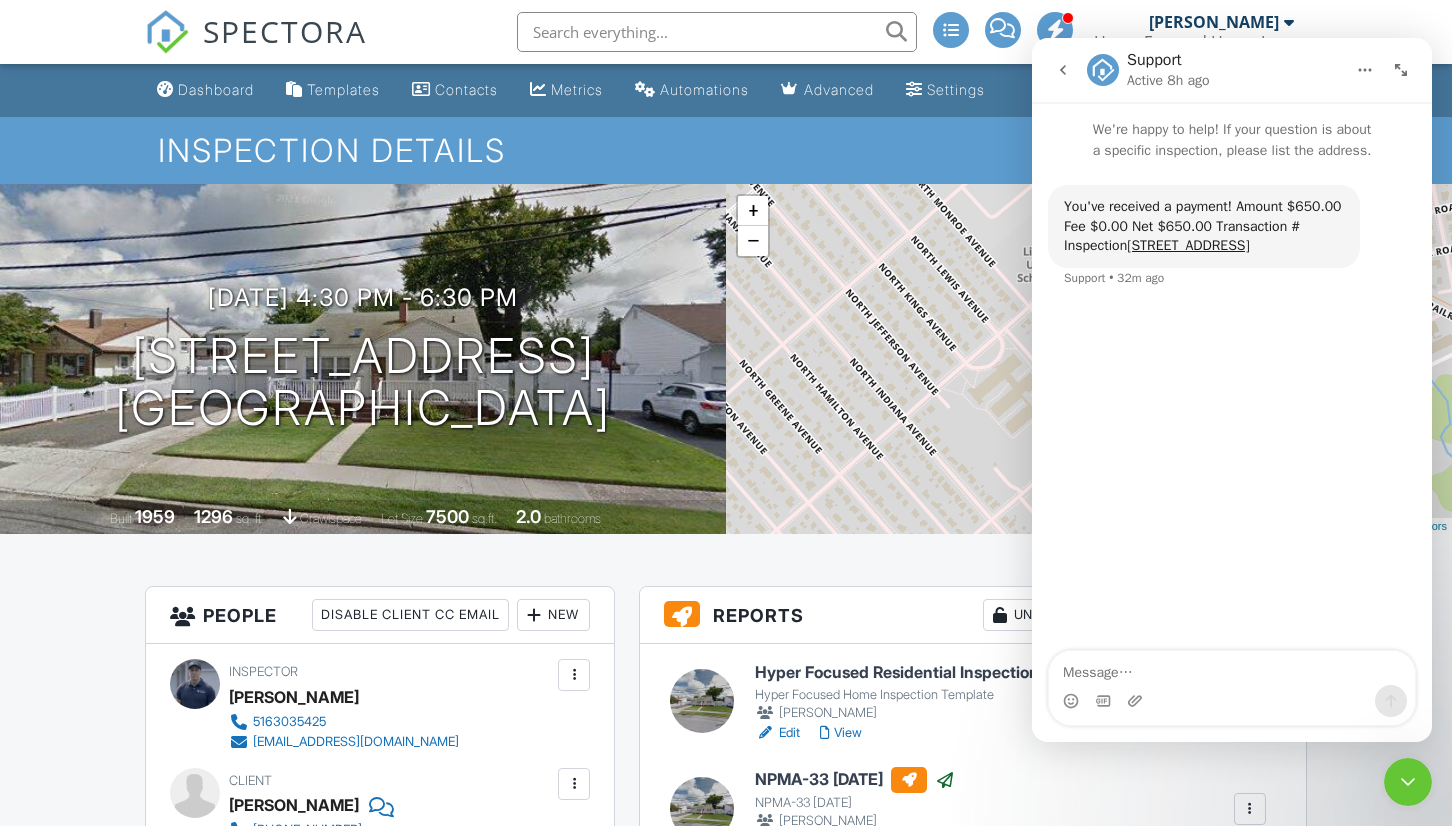 click 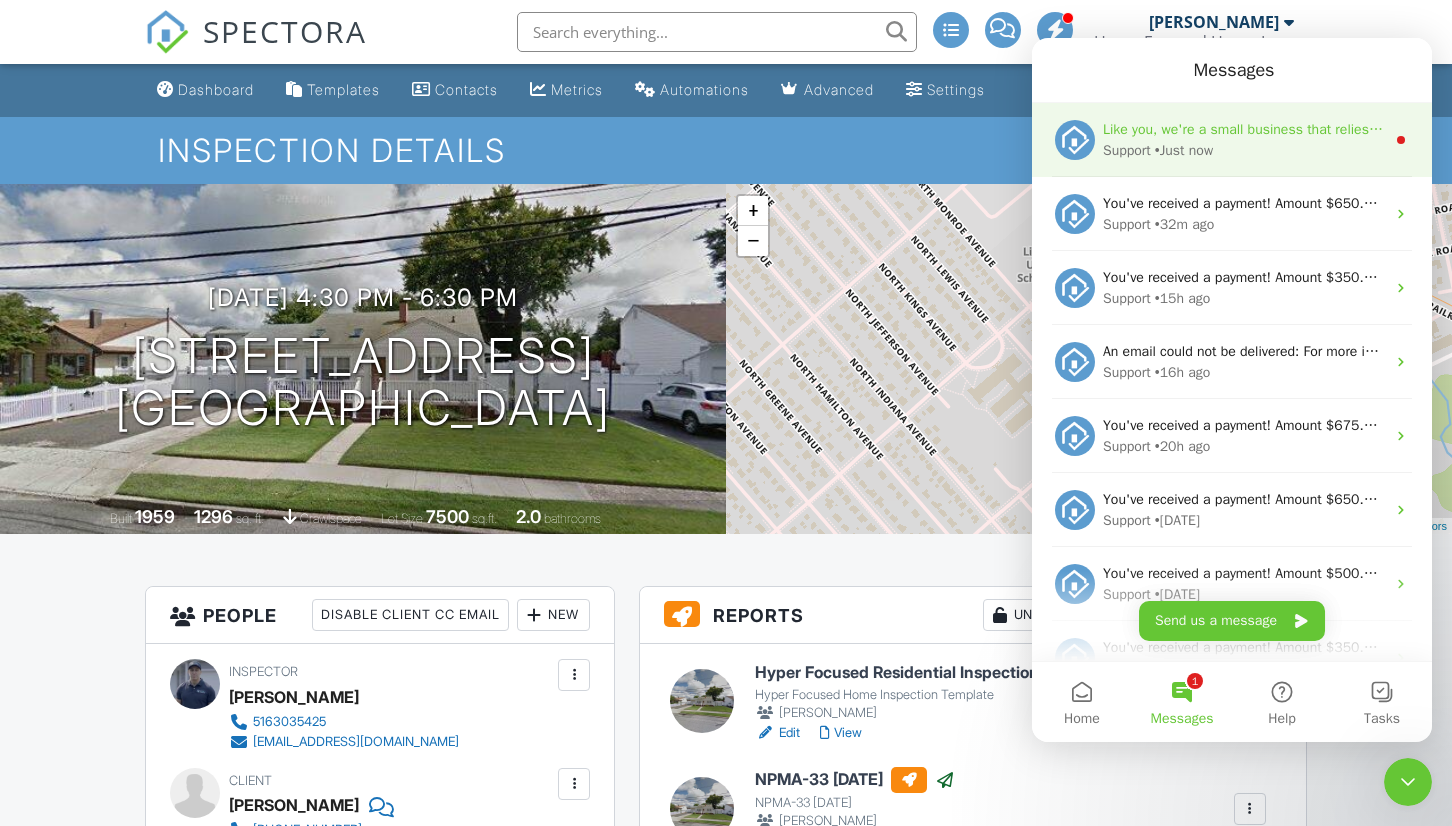 click on "Support" at bounding box center (1127, 150) 